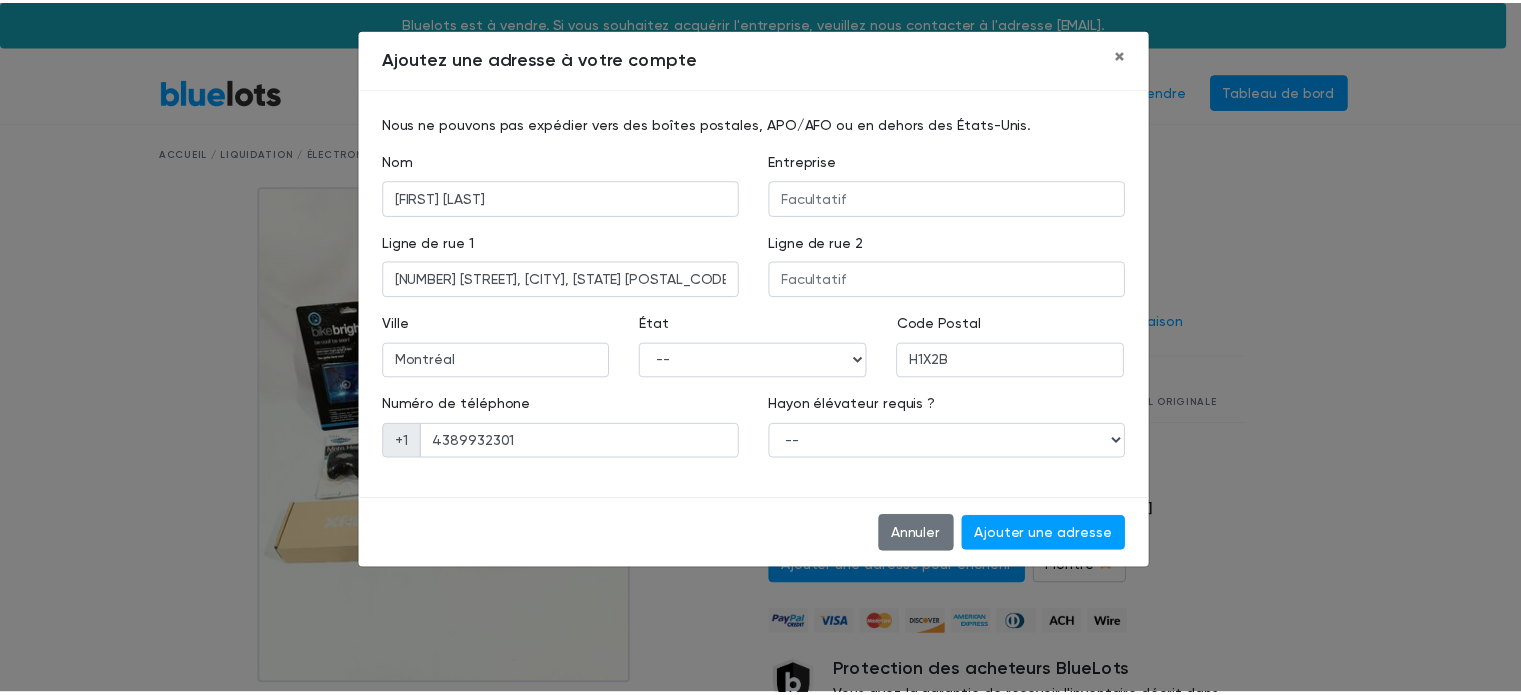 scroll, scrollTop: 0, scrollLeft: 0, axis: both 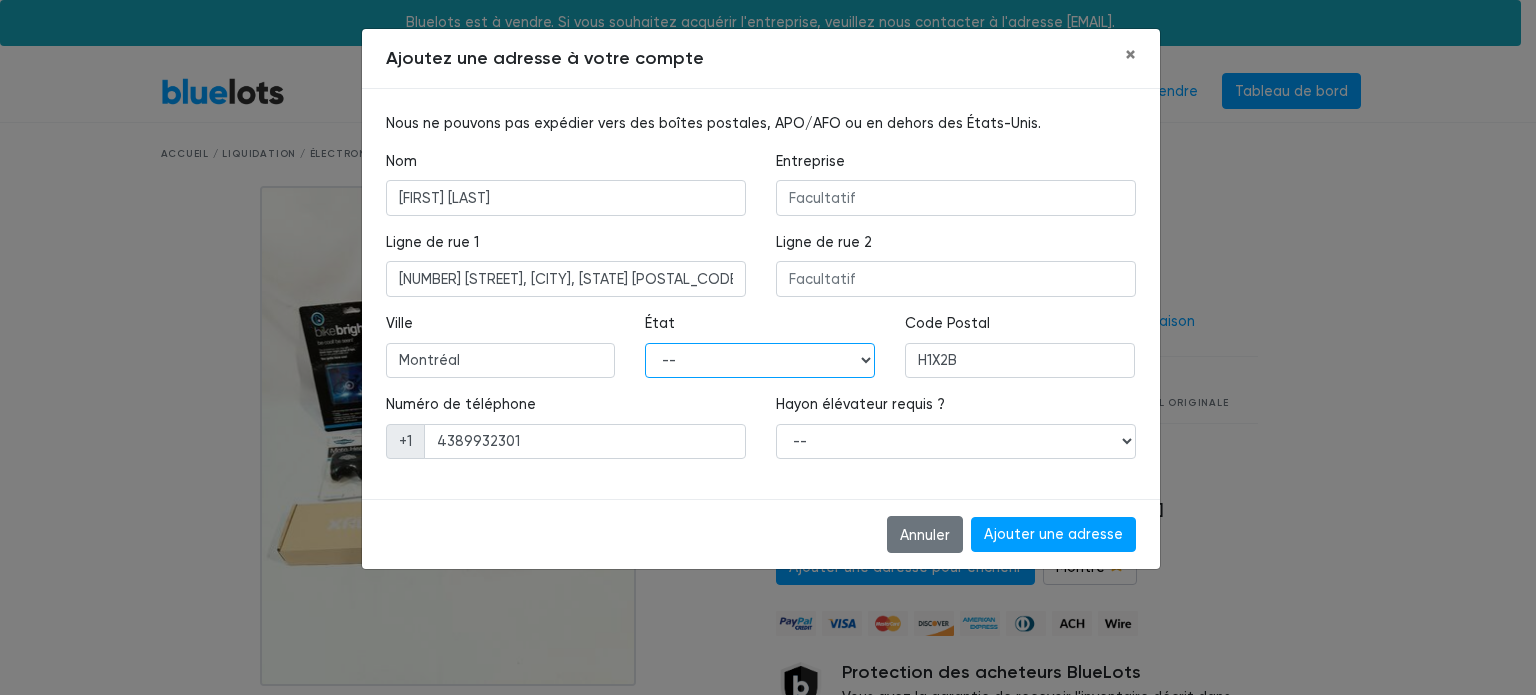 click on "--
Alabama
Alaska
Arizona
Arkansas
Californie
Colorado
Connecticut
Delaware
district fédéral de Columbia
Floride
Géorgie
Hawaii
Idaho
Illinois
Indiana
Iowa
Kansas
Kentucky
Louisiane
Maine
Maryland
Massachusetts
Michigan
Minnesota
Mississippi
Missouri
Montana
Nebraska
Nevada
New Hampshire
New Jersey
New Mexico
New York
Caroline du Nord
Dakota du Nord
Ohio
Oklahoma
Oregon
Pennsylvanie
Rhode Island
Caroline du Sud
Dakota du Sud
Tennessee
Texas
Utah
Vermont
Virginie
Washington
Virginie-Occidentale
Wisconsin
Wyoming" at bounding box center [760, 361] 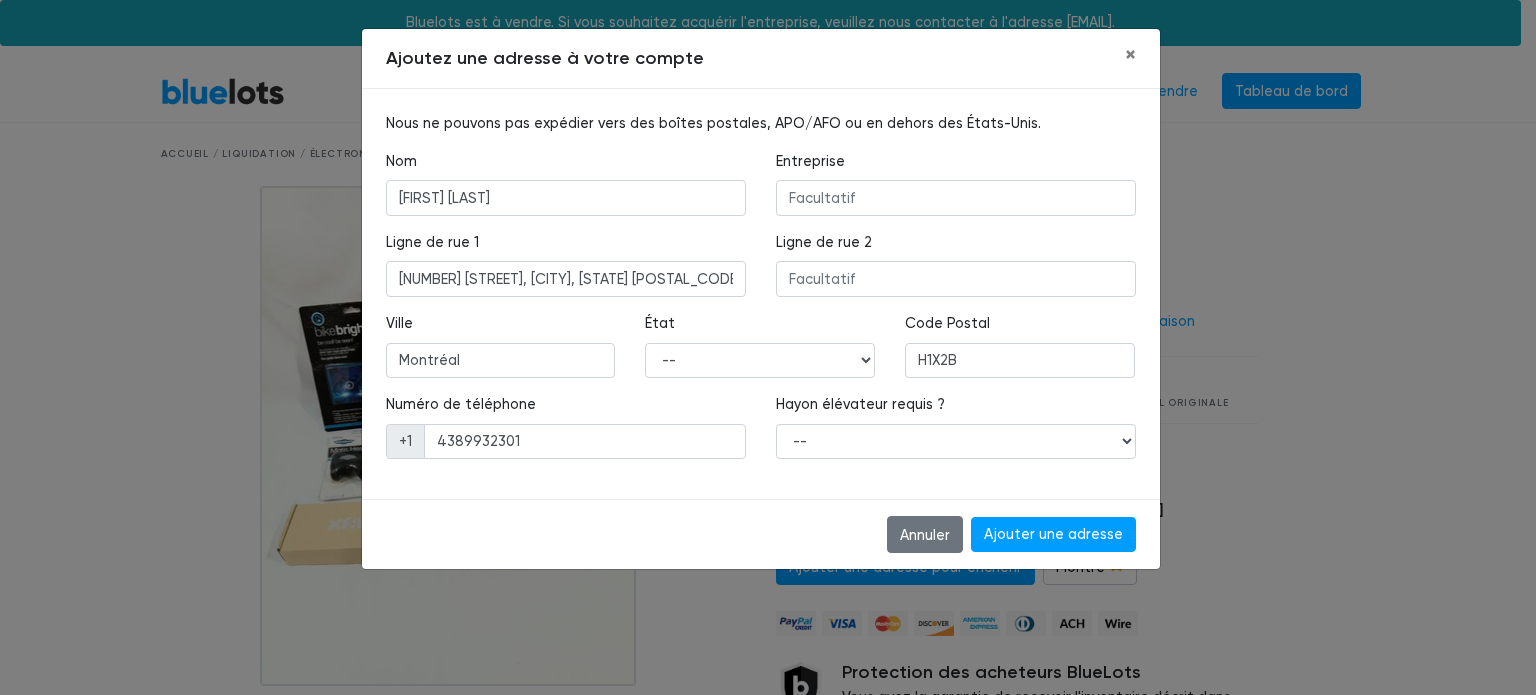 click on "Annuler
Ajouter une adresse" at bounding box center (761, 534) 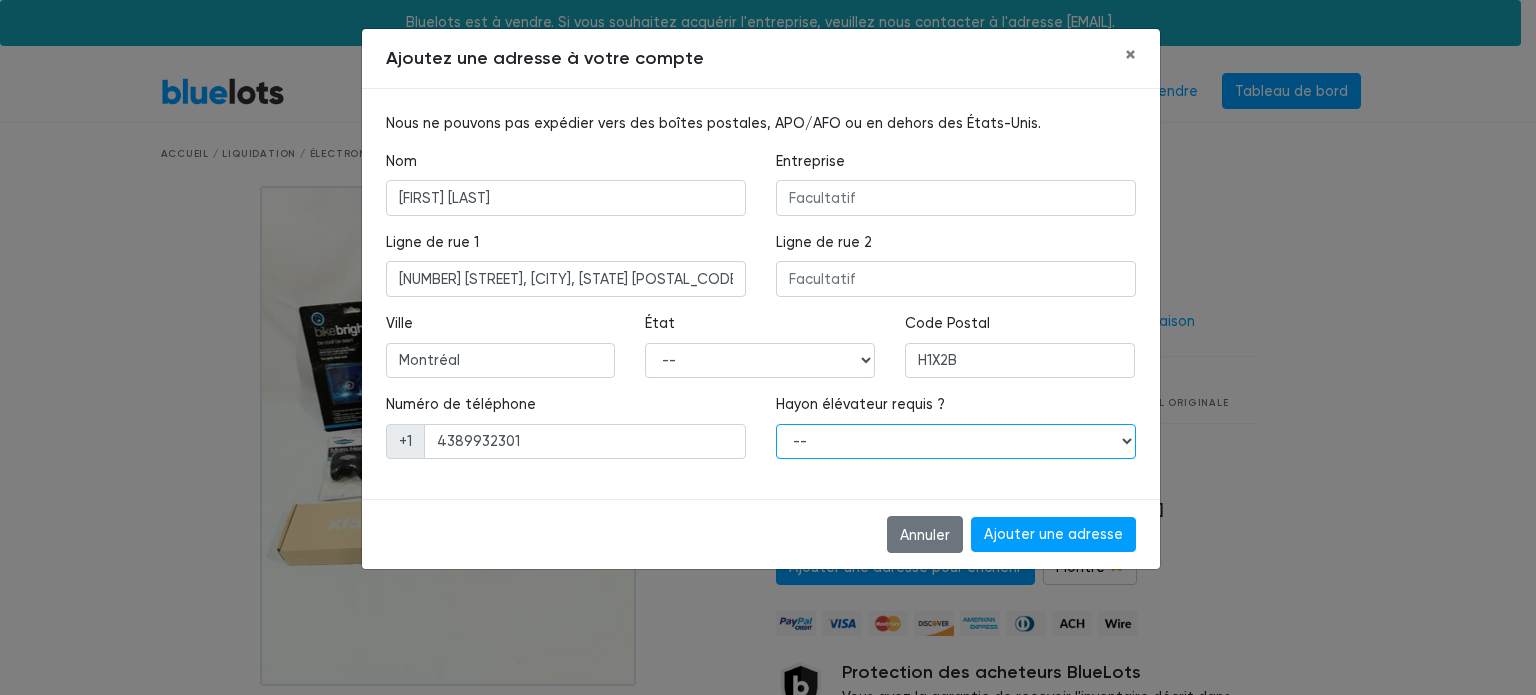 click on "--
Oui
Non" at bounding box center (956, 442) 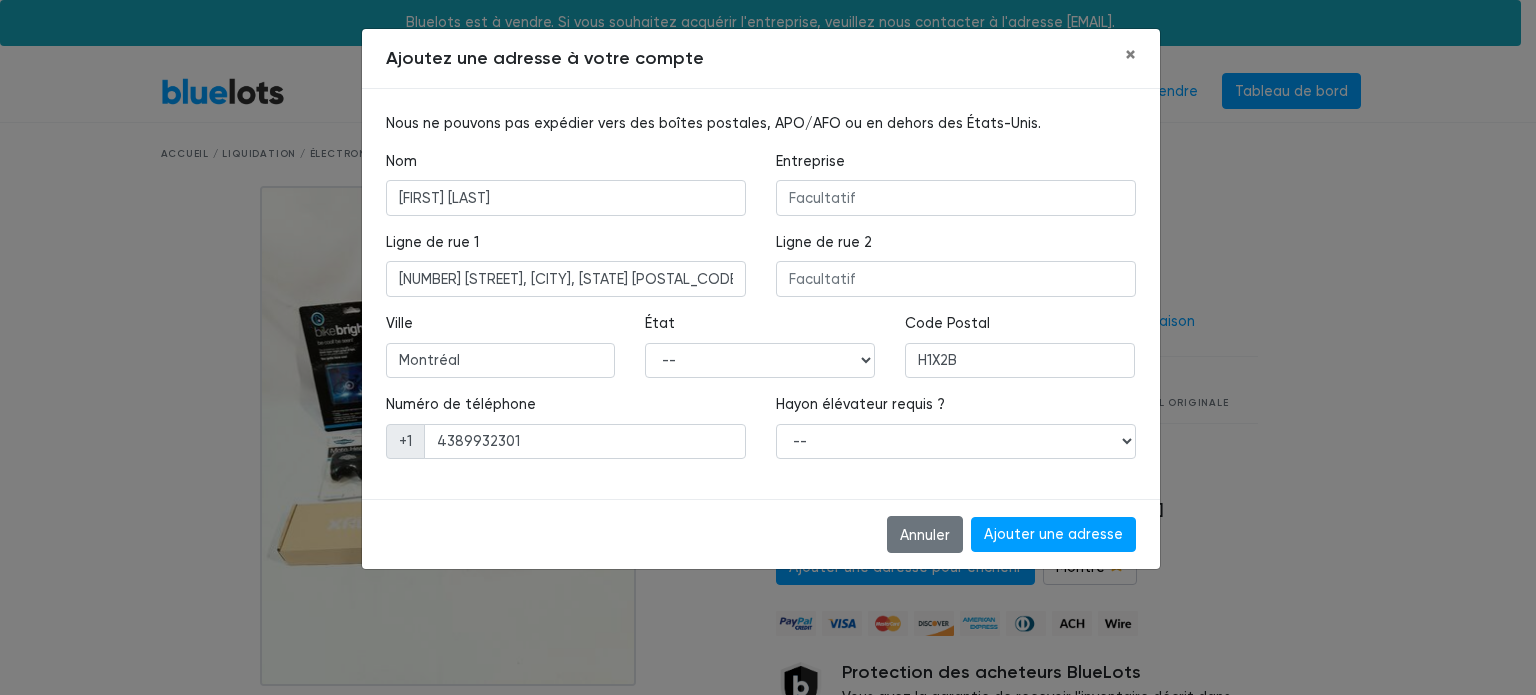 click on "Hayon élévateur requis ?" at bounding box center [860, 404] 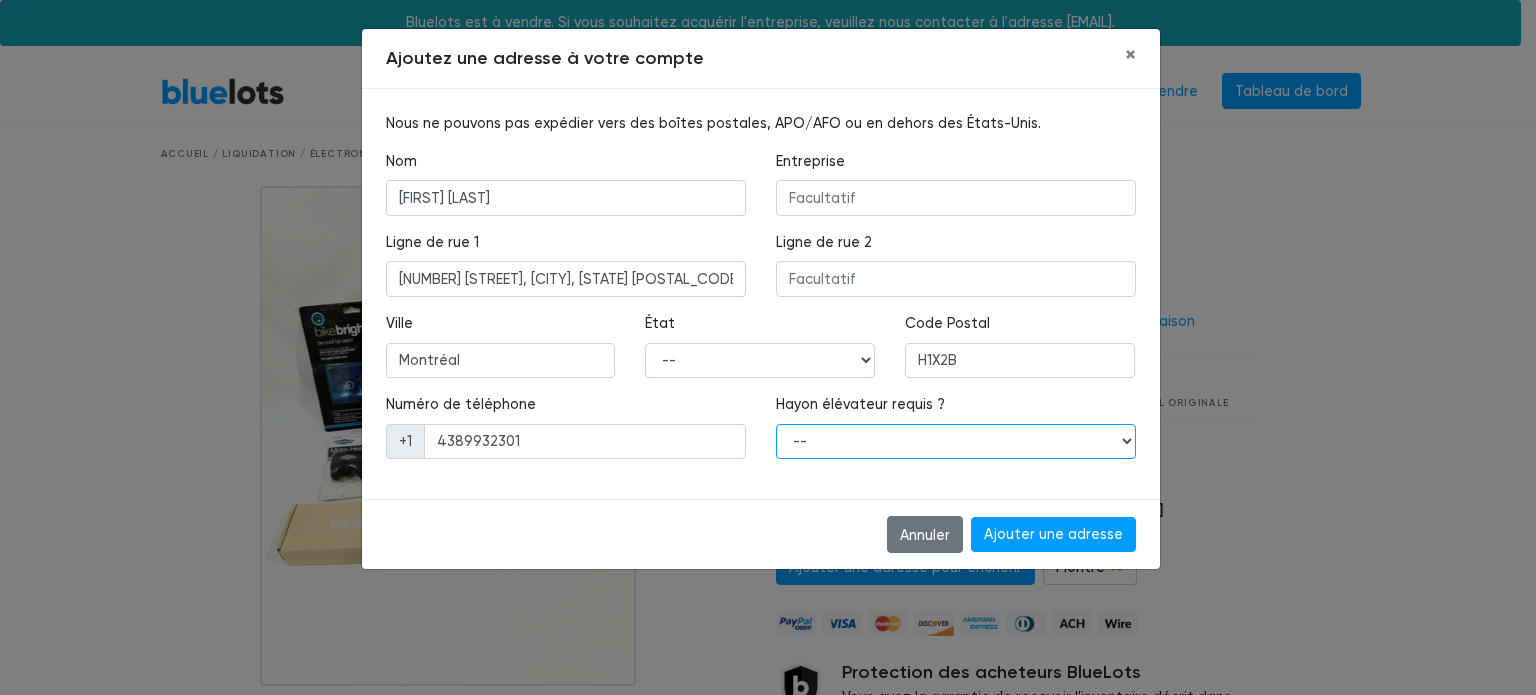 click on "--
Oui
Non" at bounding box center (956, 442) 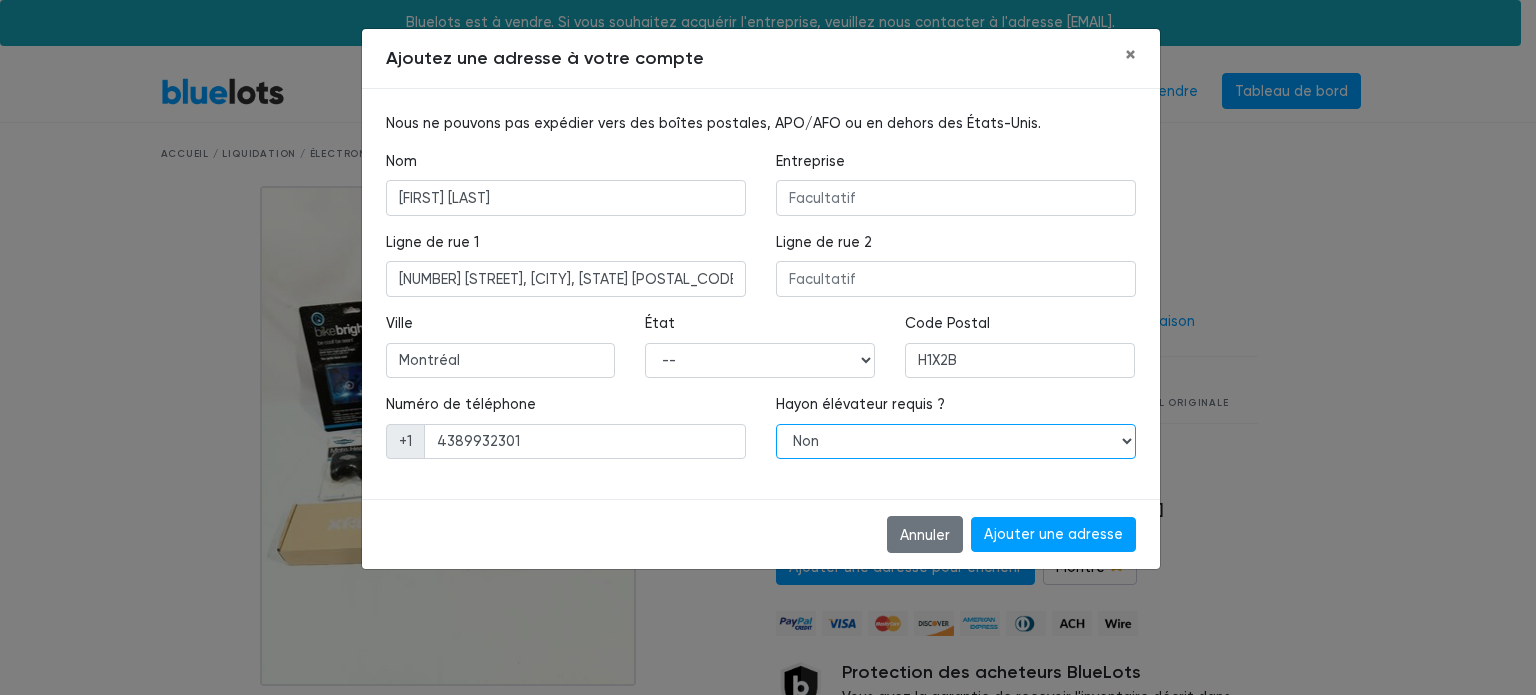 click on "--
Oui
Non" at bounding box center [956, 442] 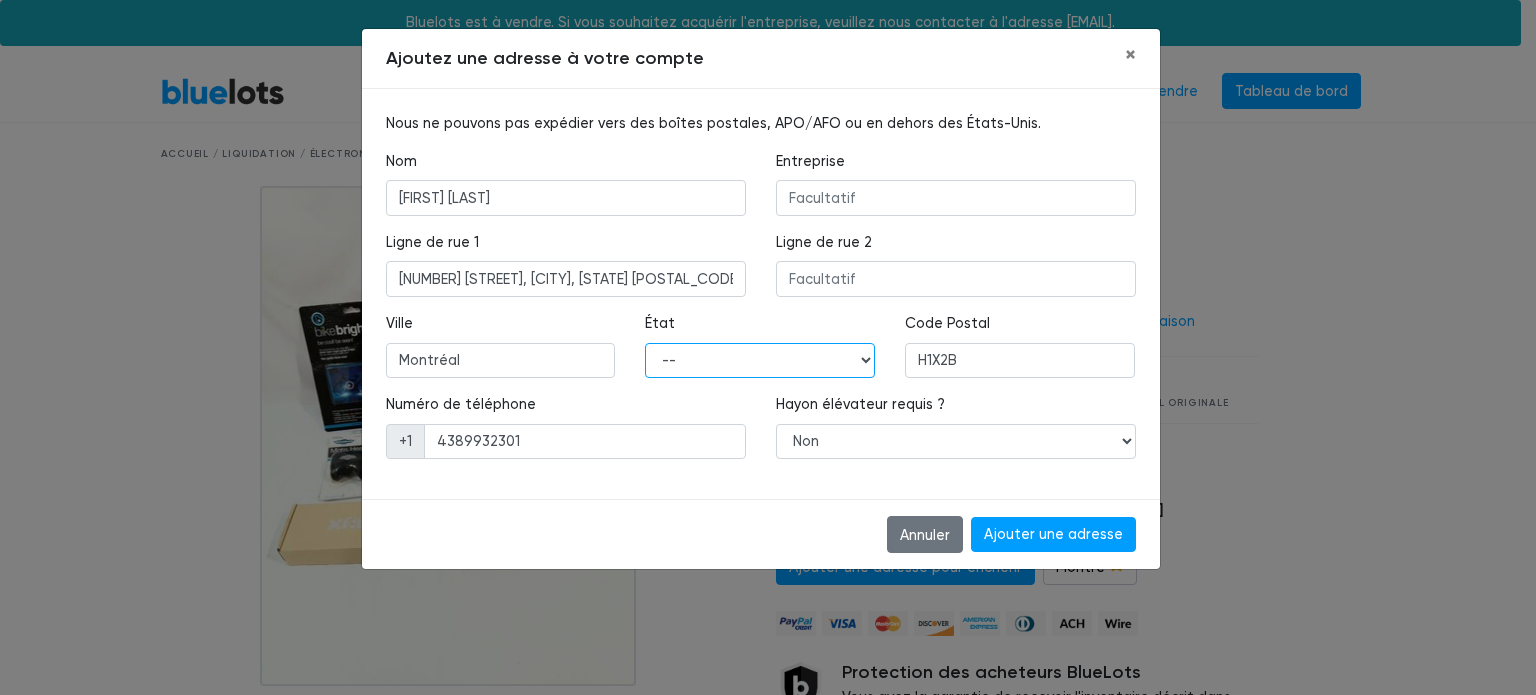 click on "--
Alabama
Alaska
Arizona
Arkansas
Californie
Colorado
Connecticut
Delaware
district fédéral de Columbia
Floride
Géorgie
Hawaii
Idaho
Illinois
Indiana
Iowa
Kansas
Kentucky
Louisiane
Maine
Maryland
Massachusetts
Michigan
Minnesota
Mississippi
Missouri
Montana
Nebraska
Nevada
New Hampshire
New Jersey
New Mexico
New York
Caroline du Nord
Dakota du Nord
Ohio
Oklahoma
Oregon
Pennsylvanie
Rhode Island
Caroline du Sud
Dakota du Sud
Tennessee
Texas
Utah
Vermont
Virginie
Washington
Virginie-Occidentale
Wisconsin
Wyoming" at bounding box center (760, 361) 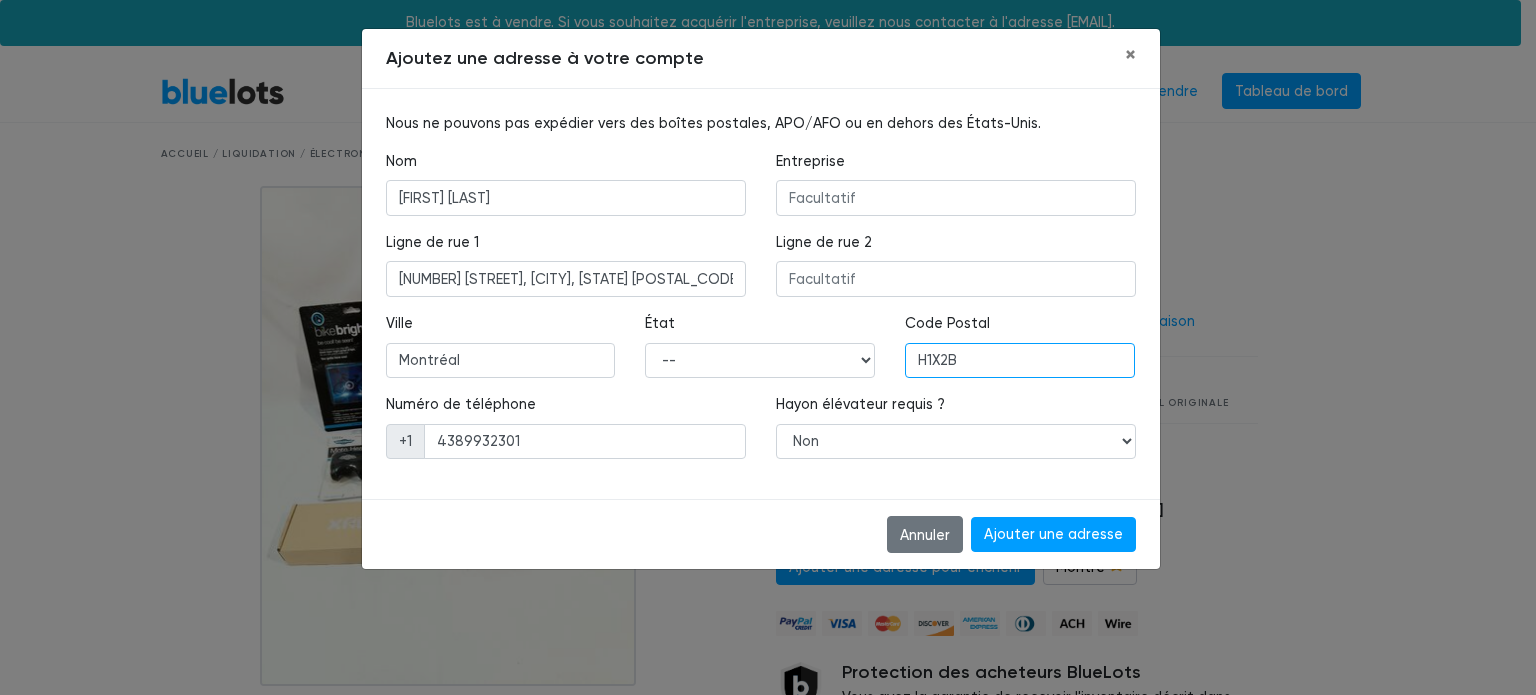 click on "H1X2B" at bounding box center (1020, 361) 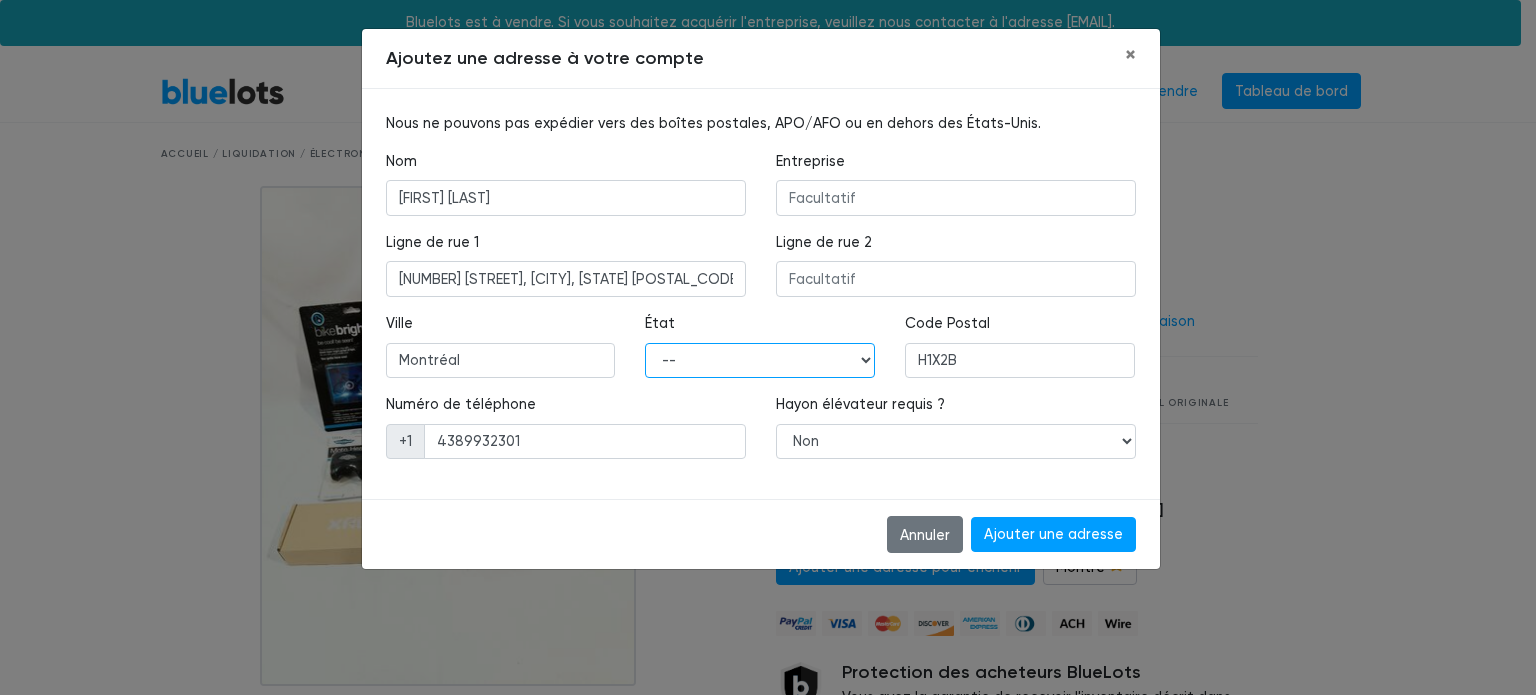 click on "--
Alabama
Alaska
Arizona
Arkansas
Californie
Colorado
Connecticut
Delaware
district fédéral de Columbia
Floride
Géorgie
Hawaii
Idaho
Illinois
Indiana
Iowa
Kansas
Kentucky
Louisiane
Maine
Maryland
Massachusetts
Michigan
Minnesota
Mississippi
Missouri
Montana
Nebraska
Nevada
New Hampshire
New Jersey
New Mexico
New York
Caroline du Nord
Dakota du Nord
Ohio
Oklahoma
Oregon
Pennsylvanie
Rhode Island
Caroline du Sud
Dakota du Sud
Tennessee
Texas
Utah
Vermont
Virginie
Washington
Virginie-Occidentale
Wisconsin
Wyoming" at bounding box center [760, 361] 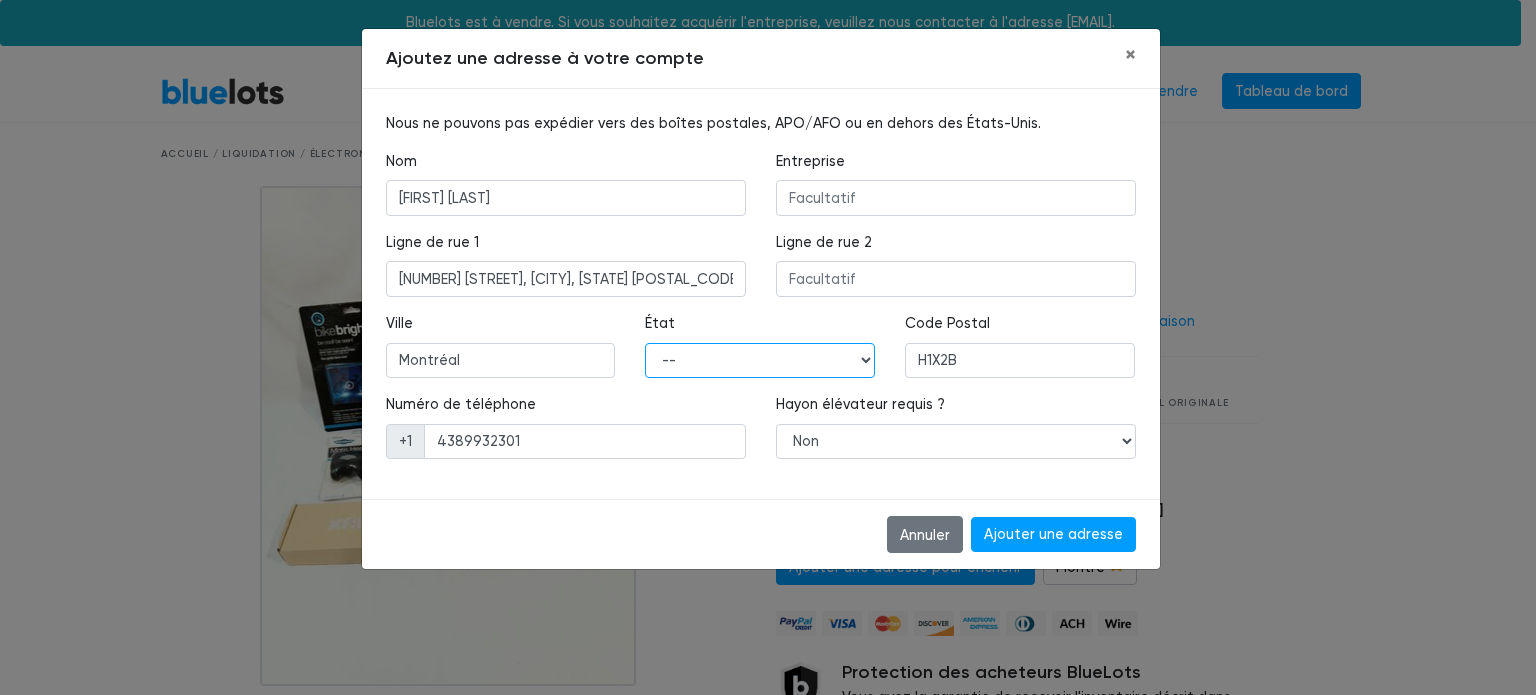 click on "--
Alabama
Alaska
Arizona
Arkansas
Californie
Colorado
Connecticut
Delaware
district fédéral de Columbia
Floride
Géorgie
Hawaii
Idaho
Illinois
Indiana
Iowa
Kansas
Kentucky
Louisiane
Maine
Maryland
Massachusetts
Michigan
Minnesota
Mississippi
Missouri
Montana
Nebraska
Nevada
New Hampshire
New Jersey
New Mexico
New York
Caroline du Nord
Dakota du Nord
Ohio
Oklahoma
Oregon
Pennsylvanie
Rhode Island
Caroline du Sud
Dakota du Sud
Tennessee
Texas
Utah
Vermont
Virginie
Washington
Virginie-Occidentale
Wisconsin
Wyoming" at bounding box center [760, 361] 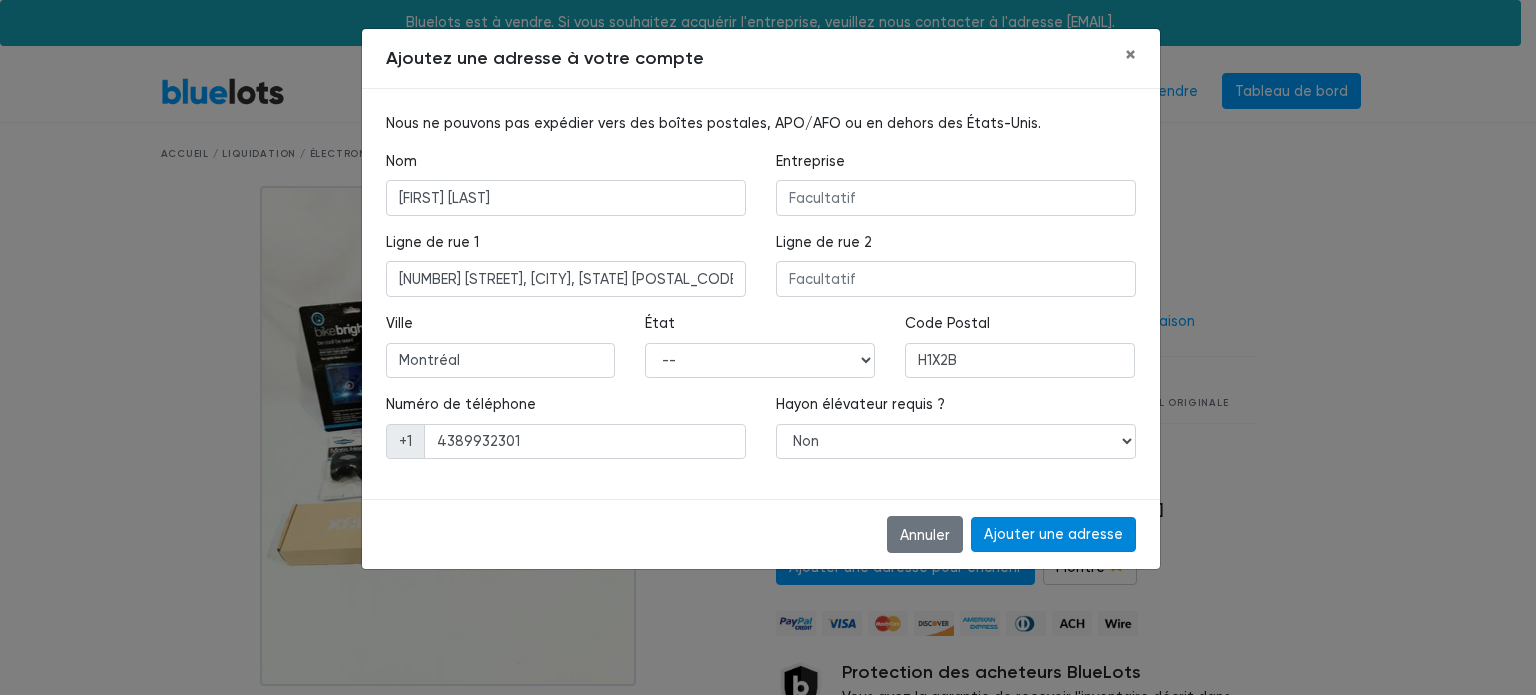 click on "Ajouter une adresse" at bounding box center (1053, 535) 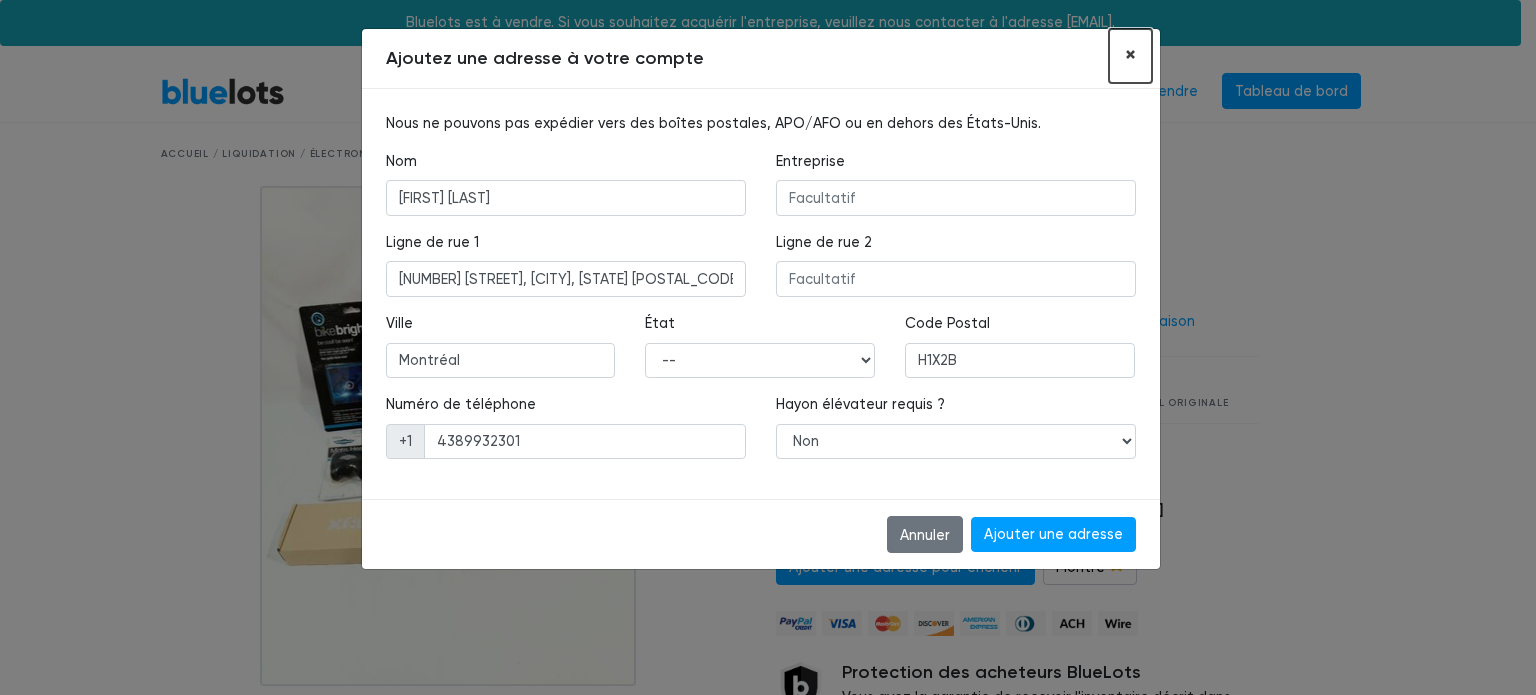 click on "×" at bounding box center [1130, 55] 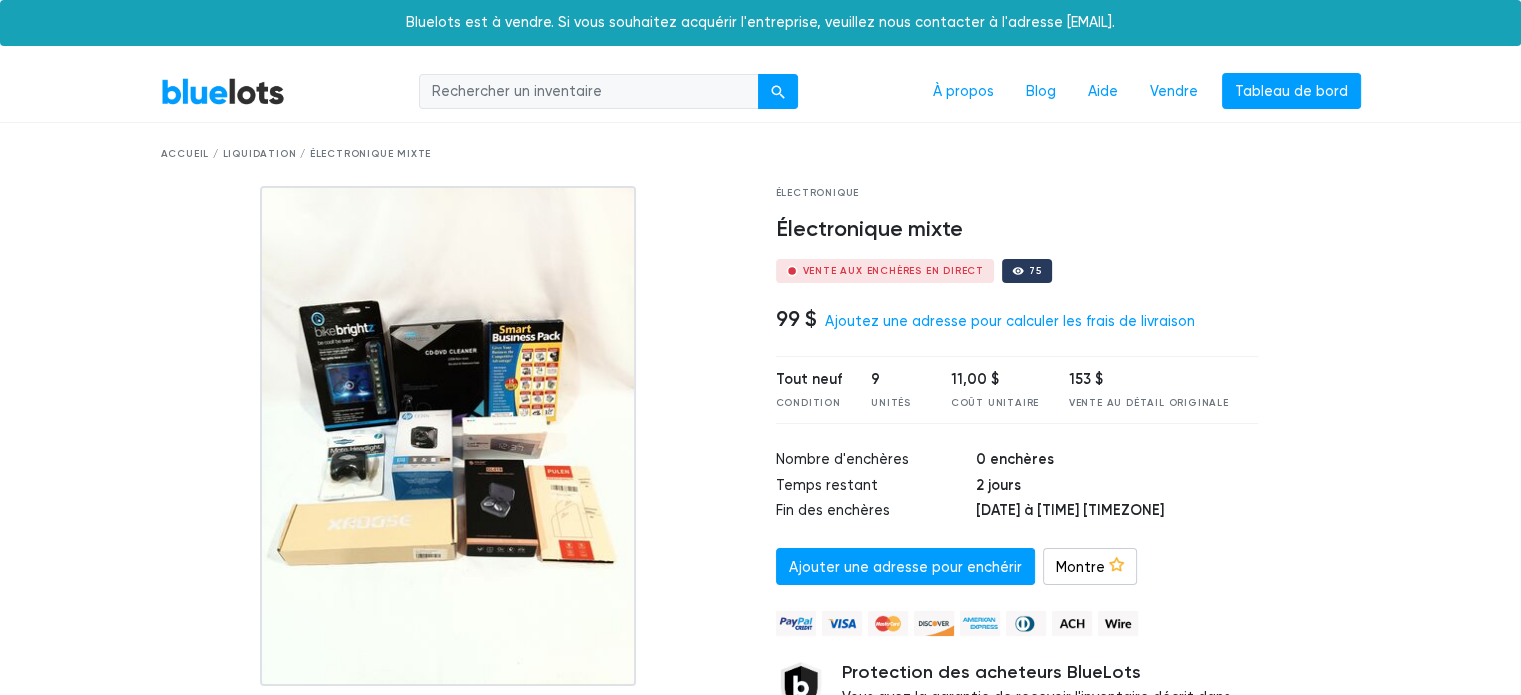 scroll, scrollTop: 500, scrollLeft: 0, axis: vertical 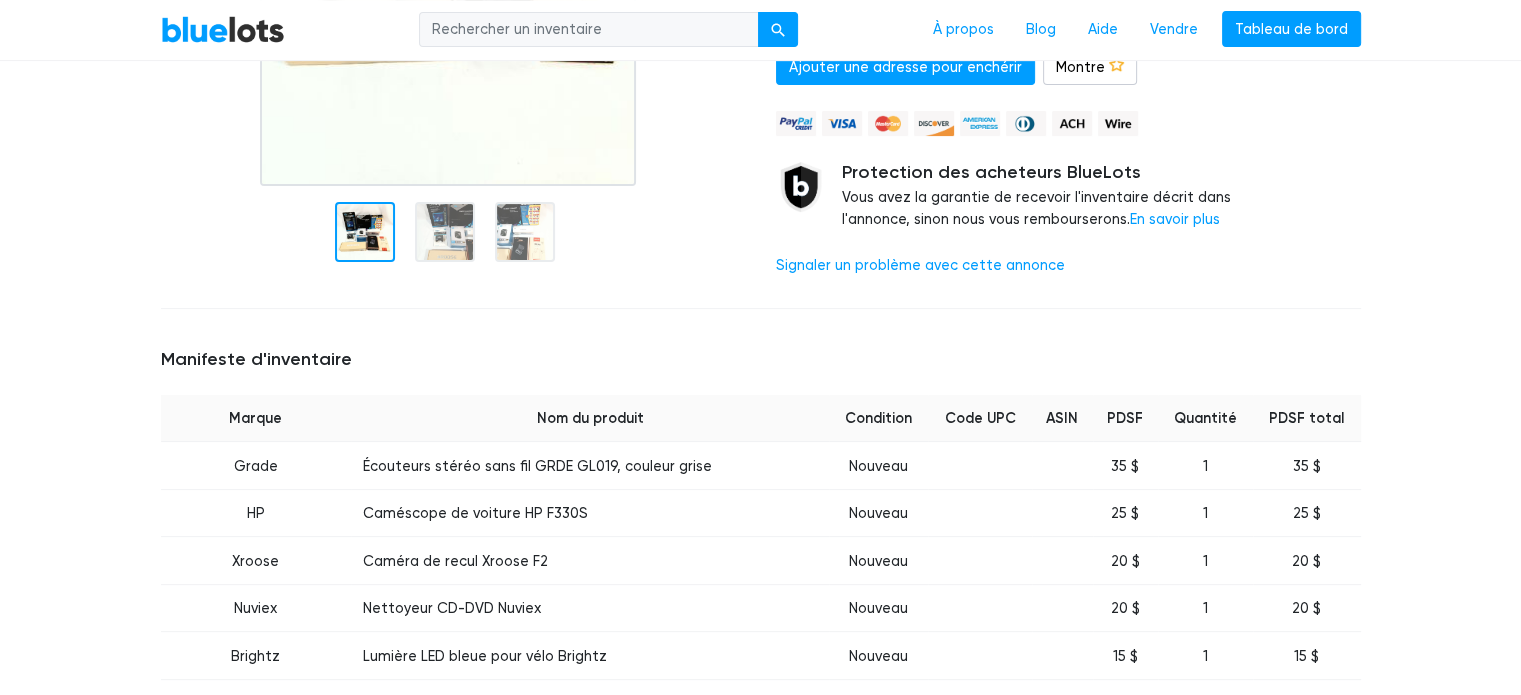 click at bounding box center [445, 232] 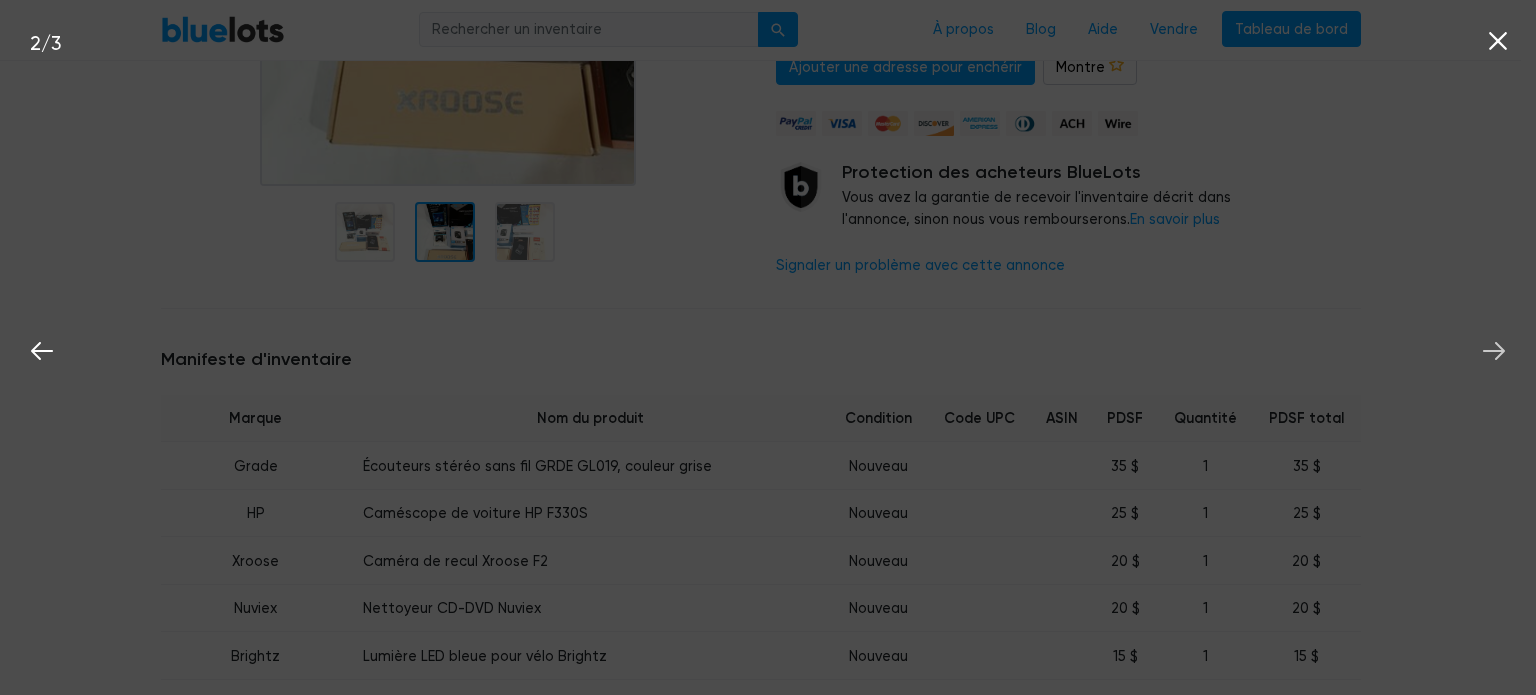 click 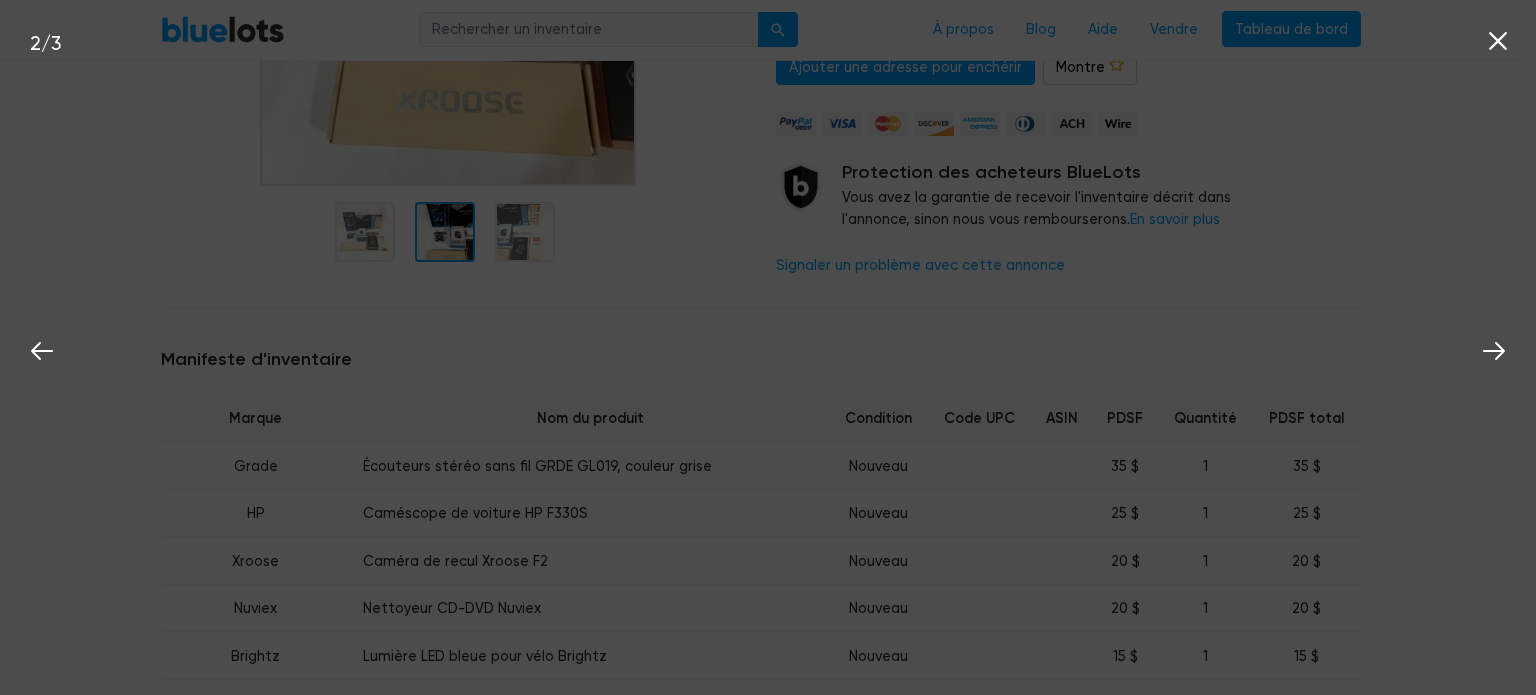 click 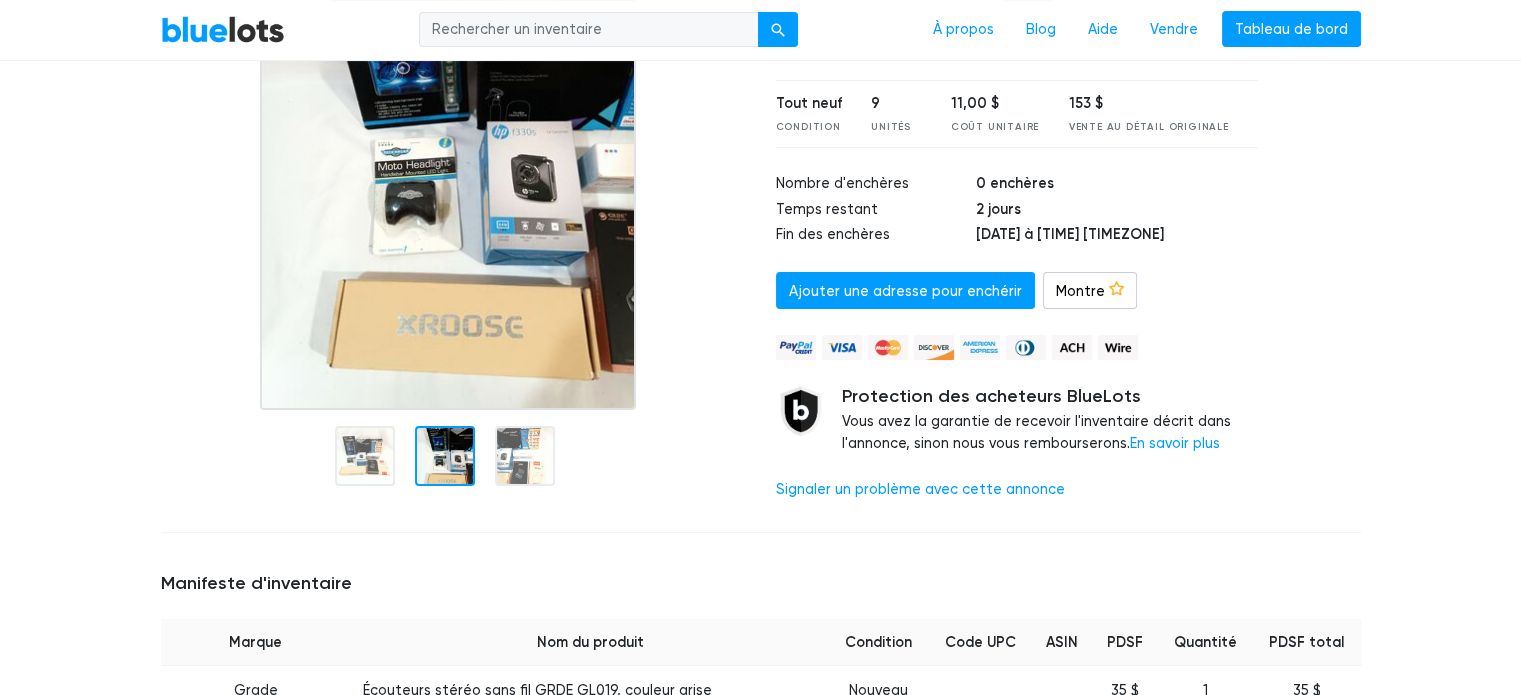 scroll, scrollTop: 200, scrollLeft: 0, axis: vertical 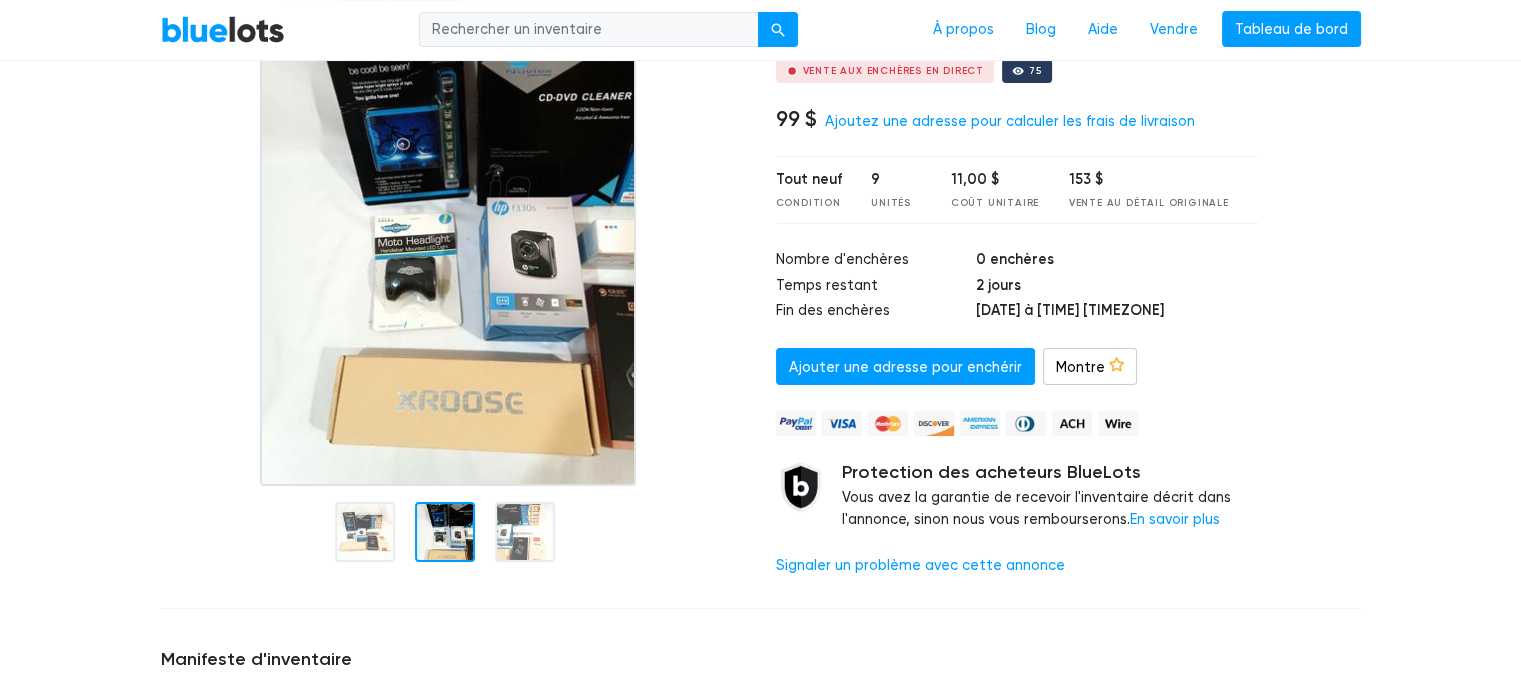 click at bounding box center (448, 236) 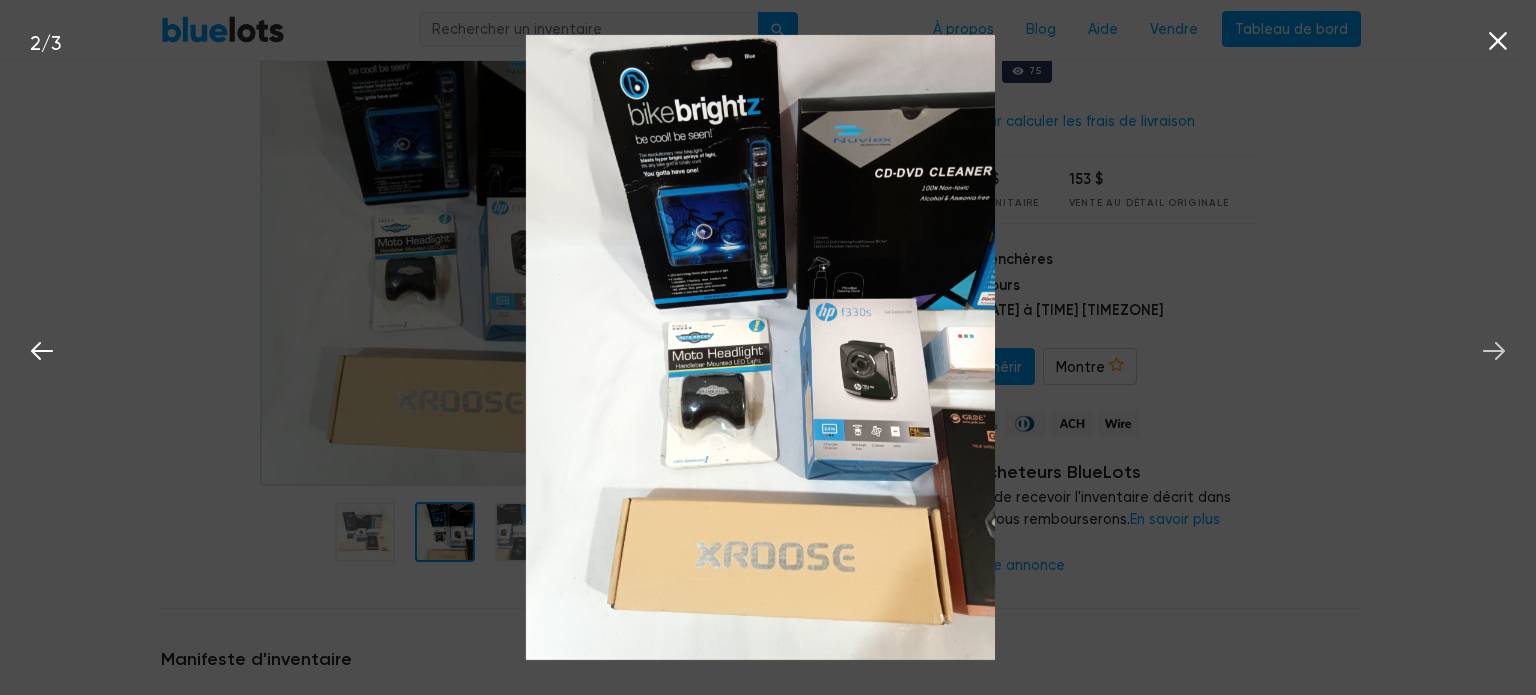 click 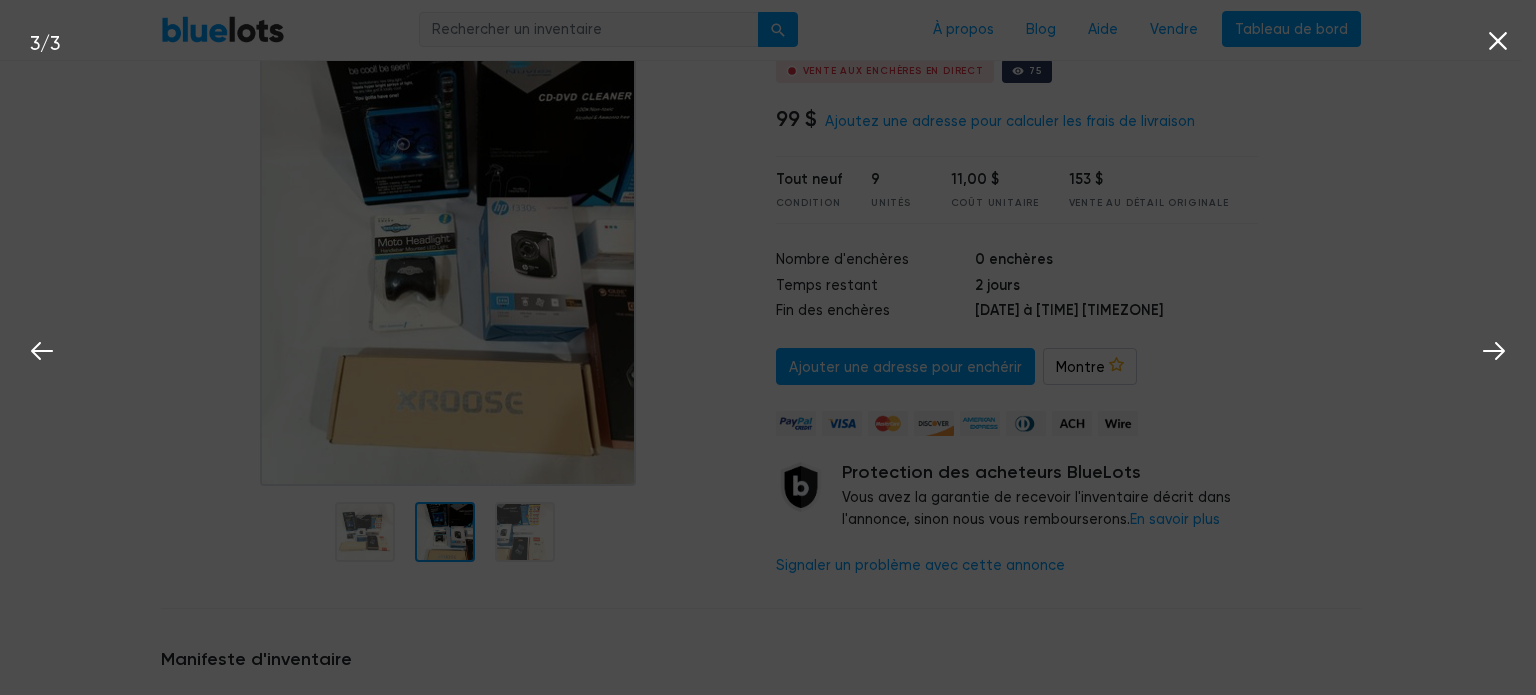 click 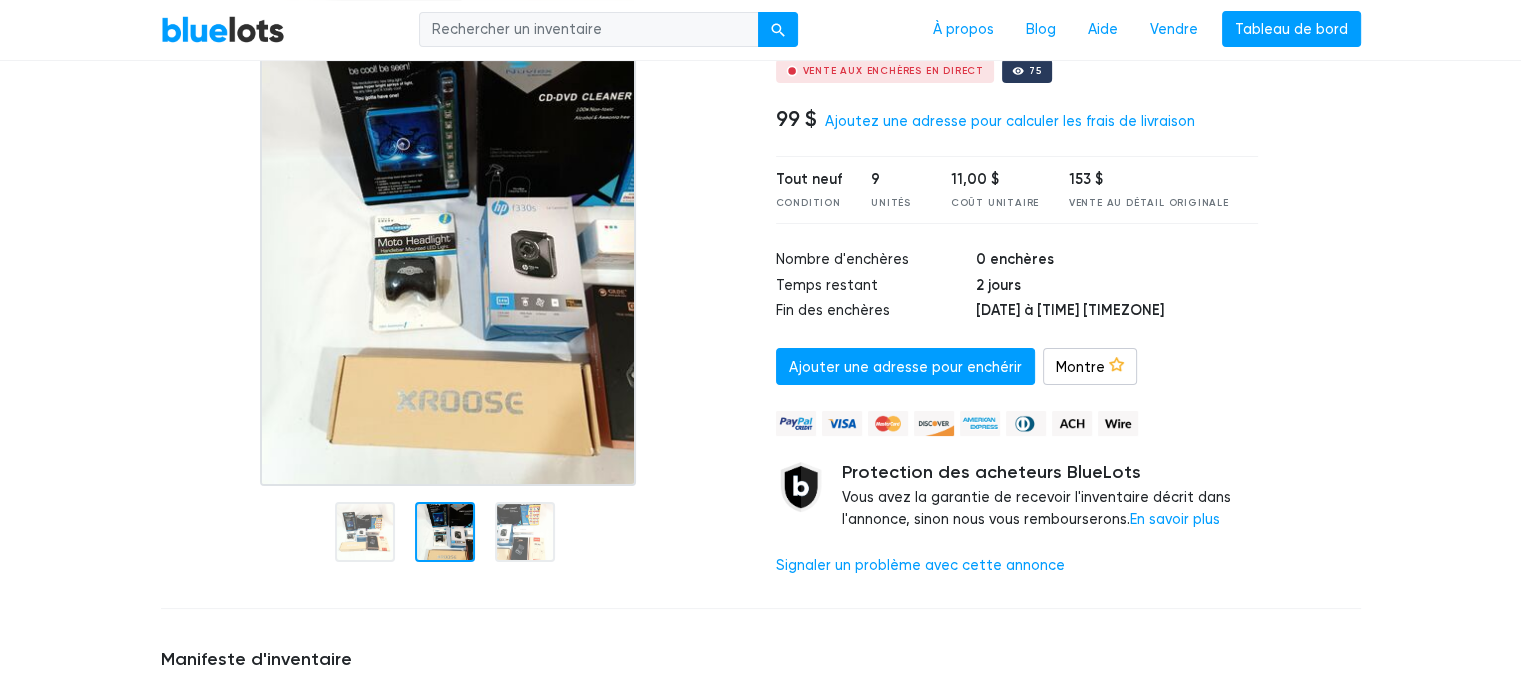 click at bounding box center [1324, 289] 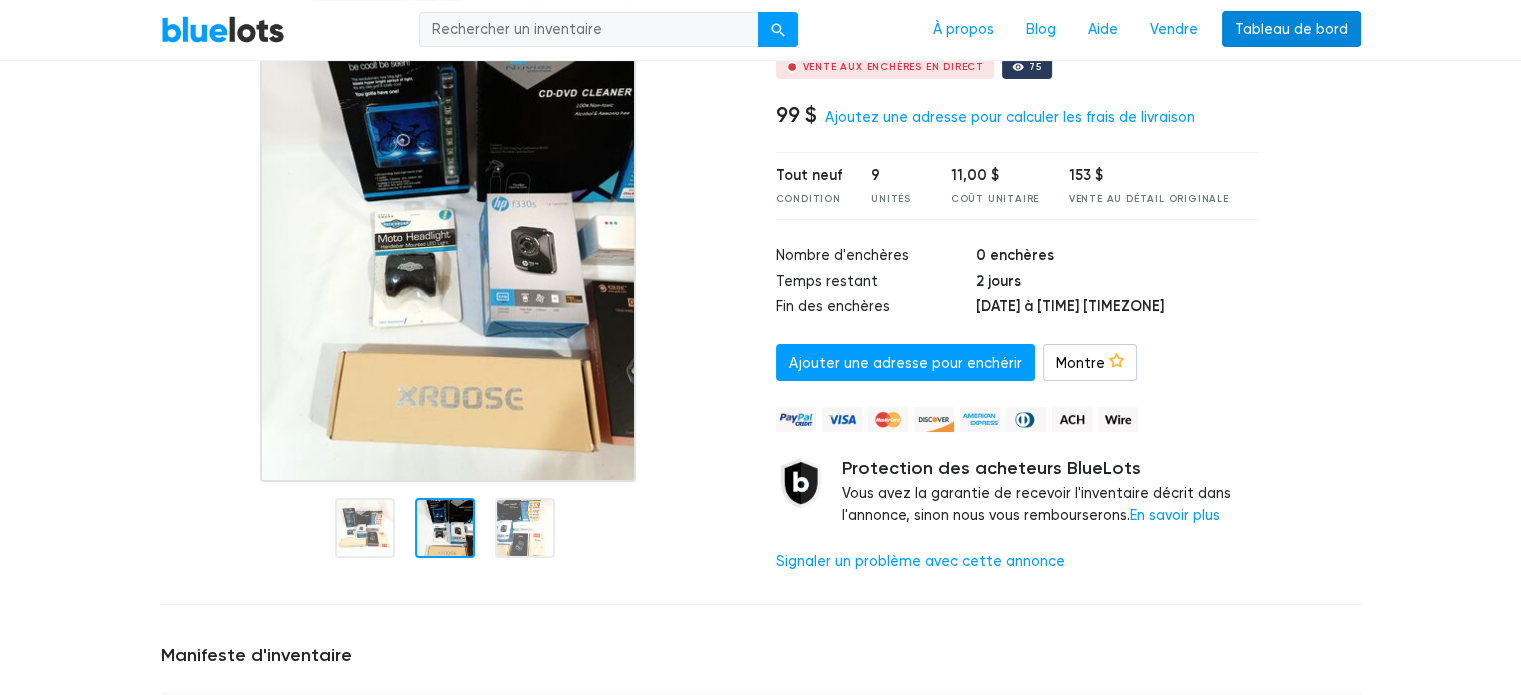 click on "Tableau de bord" at bounding box center [1291, 29] 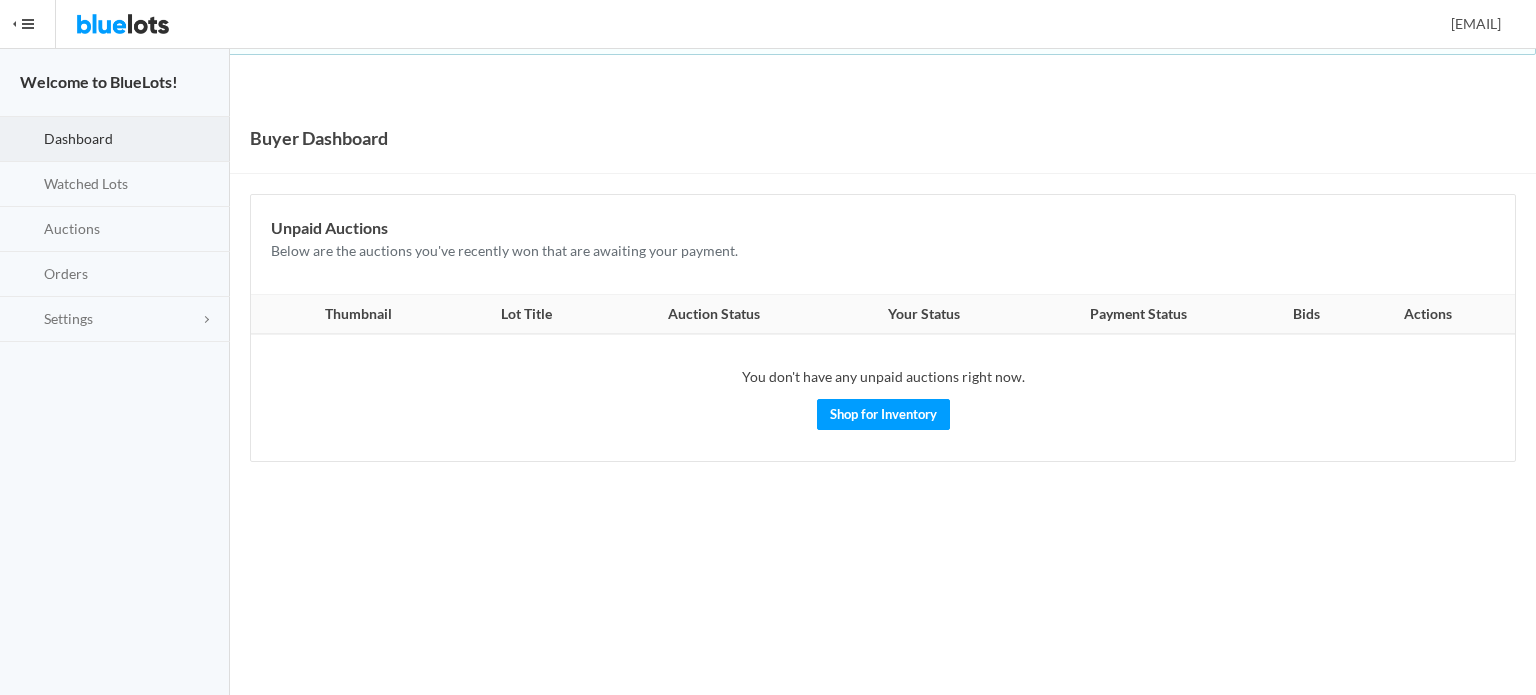 scroll, scrollTop: 0, scrollLeft: 0, axis: both 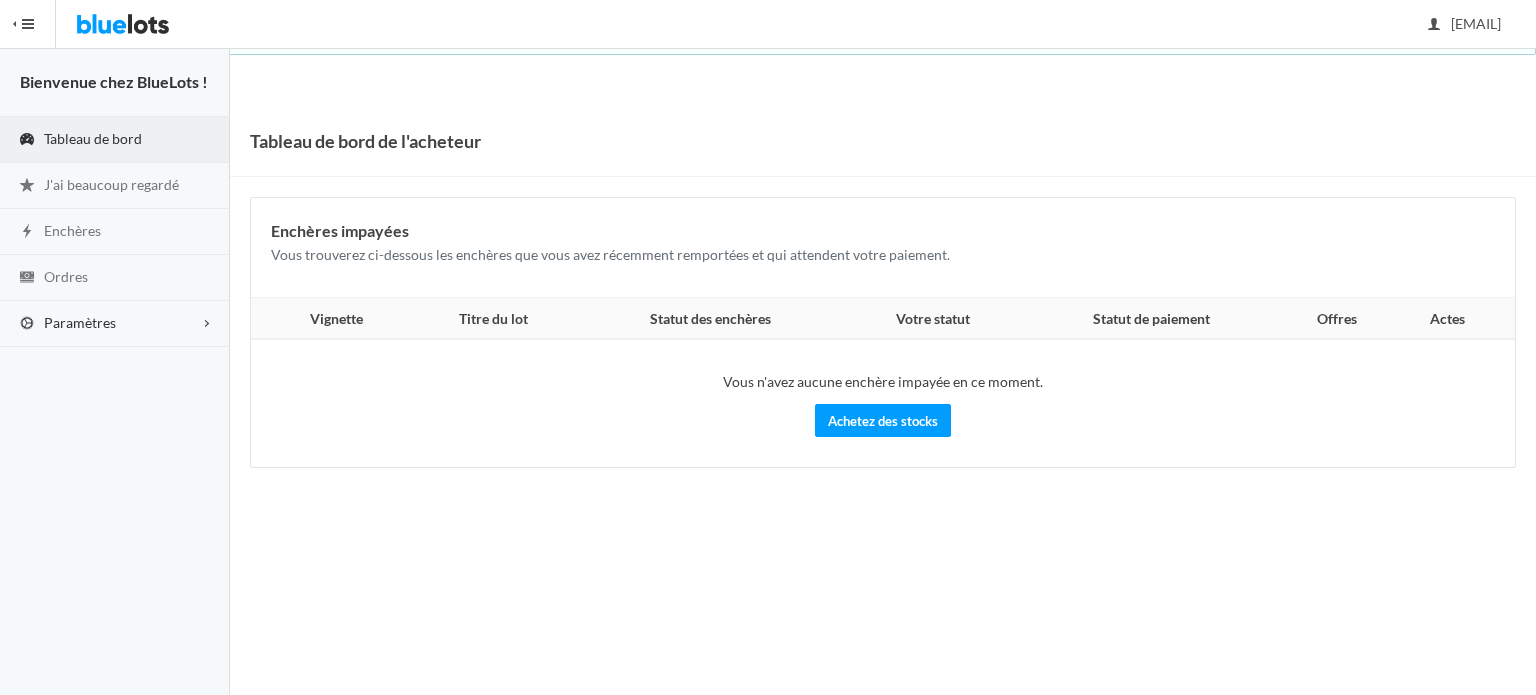 click on "Paramètres" at bounding box center (80, 322) 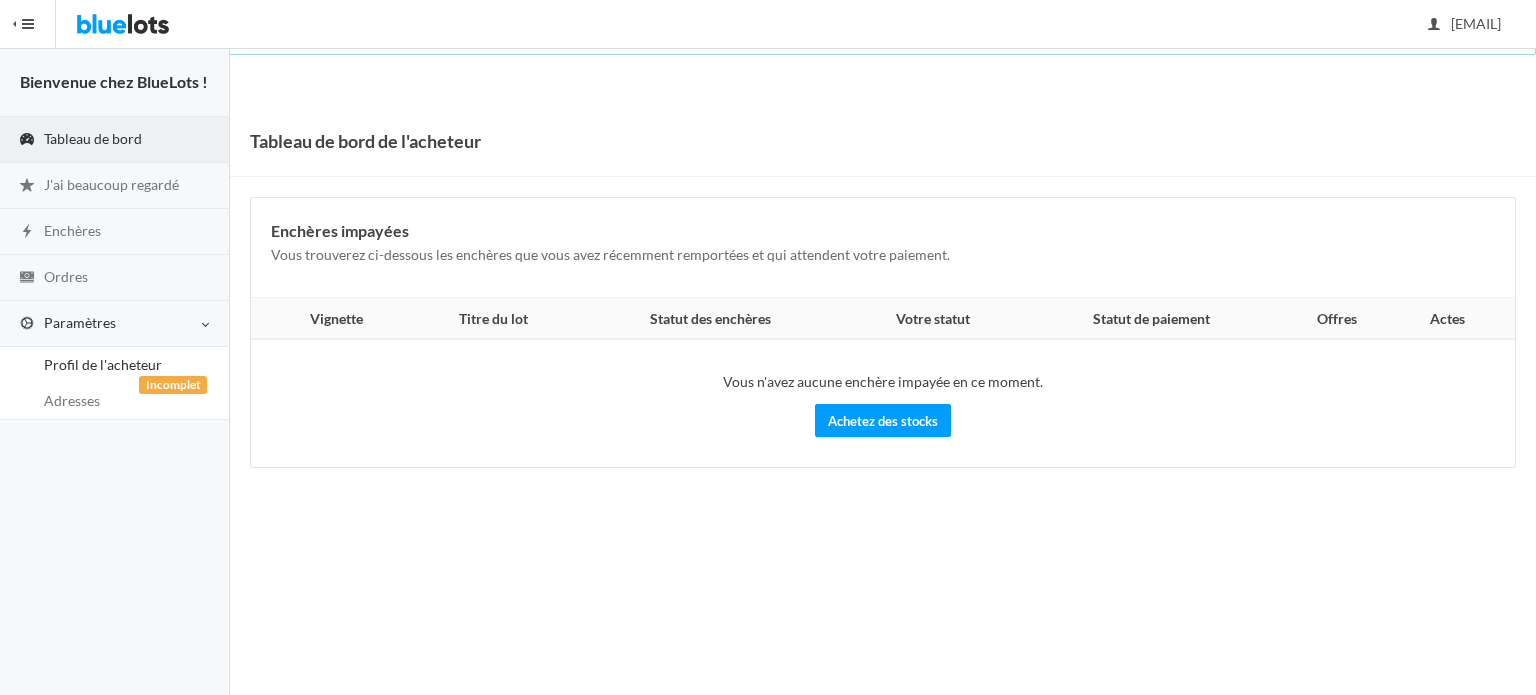 click on "Profil de l'acheteur" at bounding box center (103, 364) 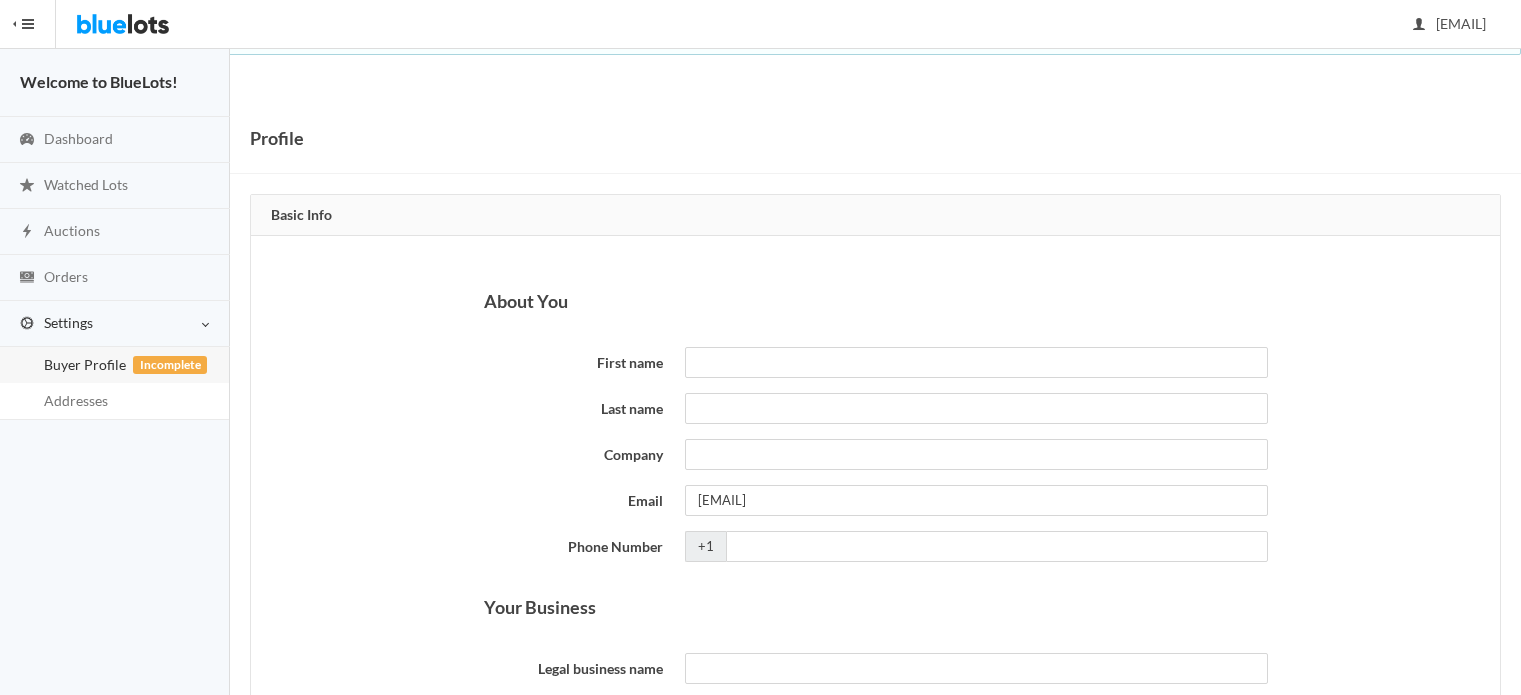scroll, scrollTop: 0, scrollLeft: 0, axis: both 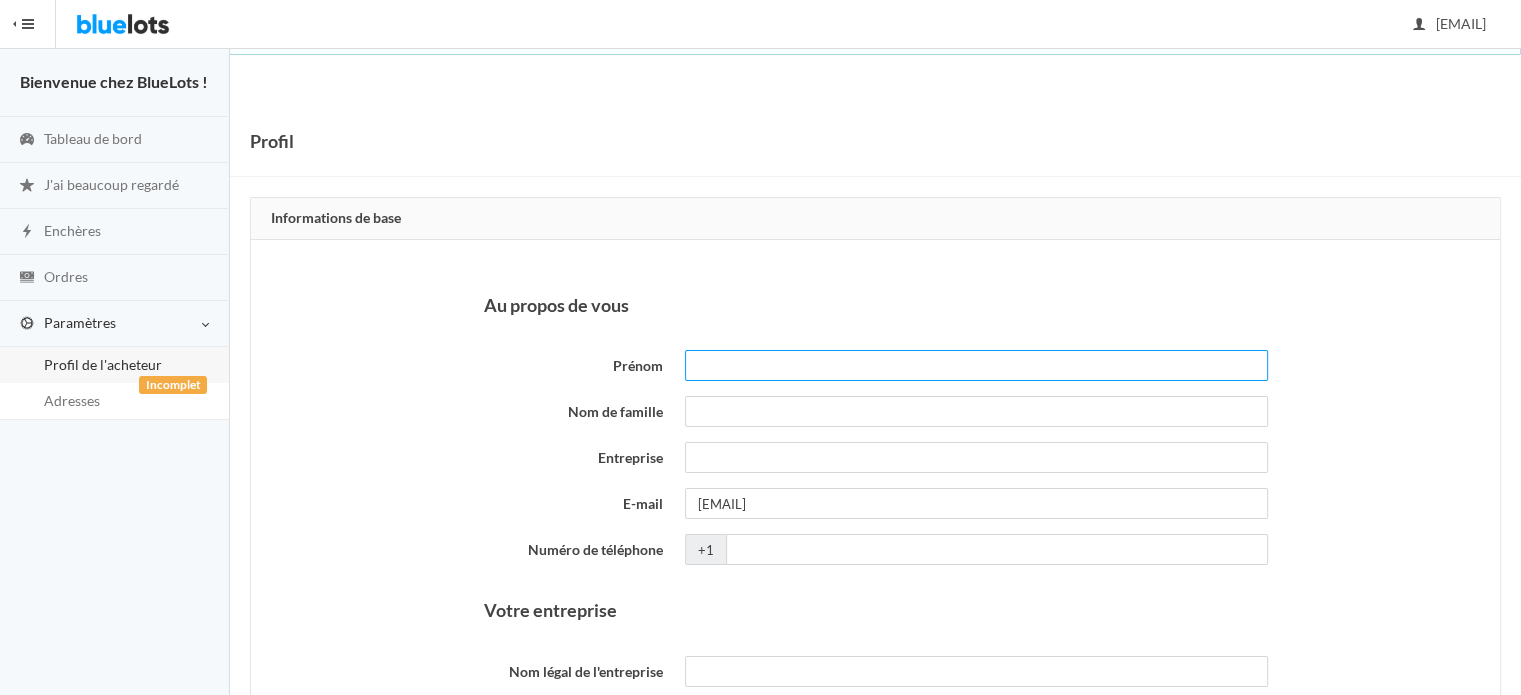 click on "Prénom" at bounding box center [976, 365] 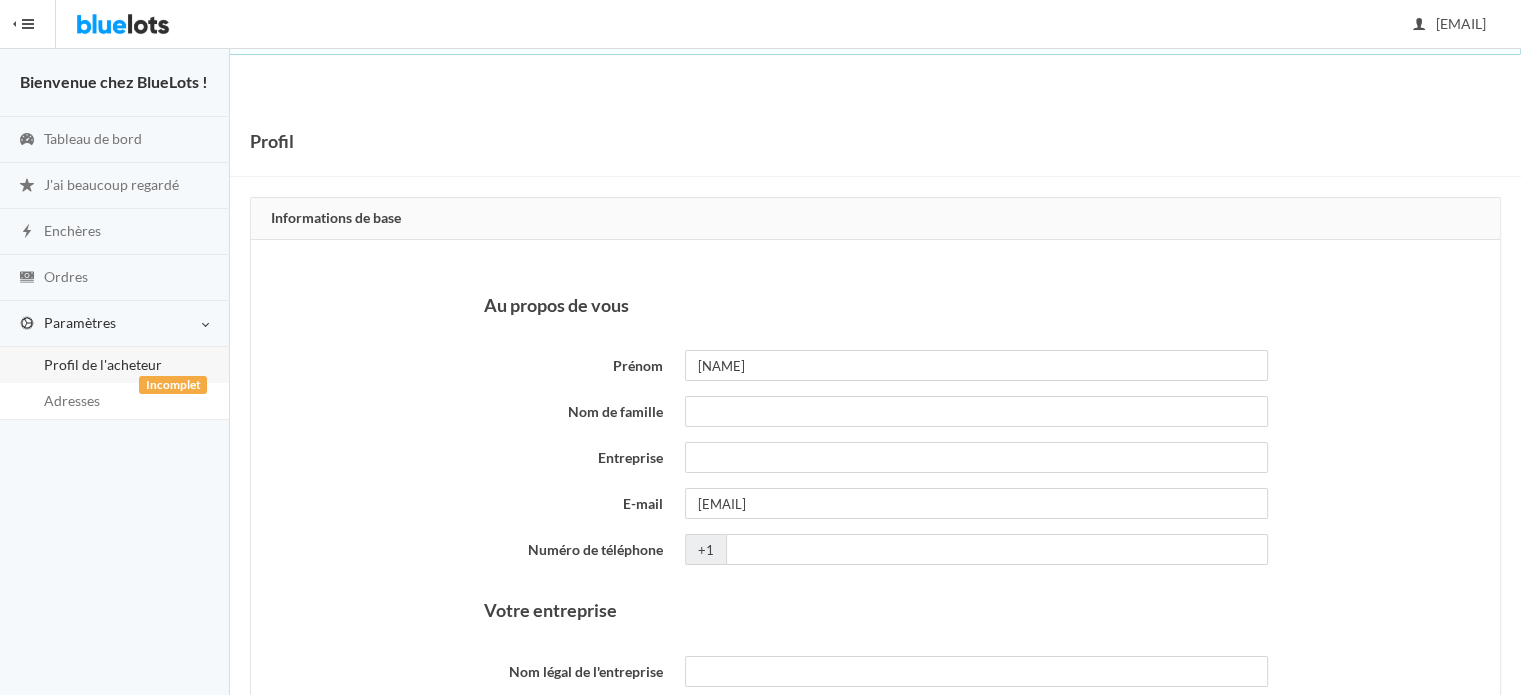 type on "Azzi" 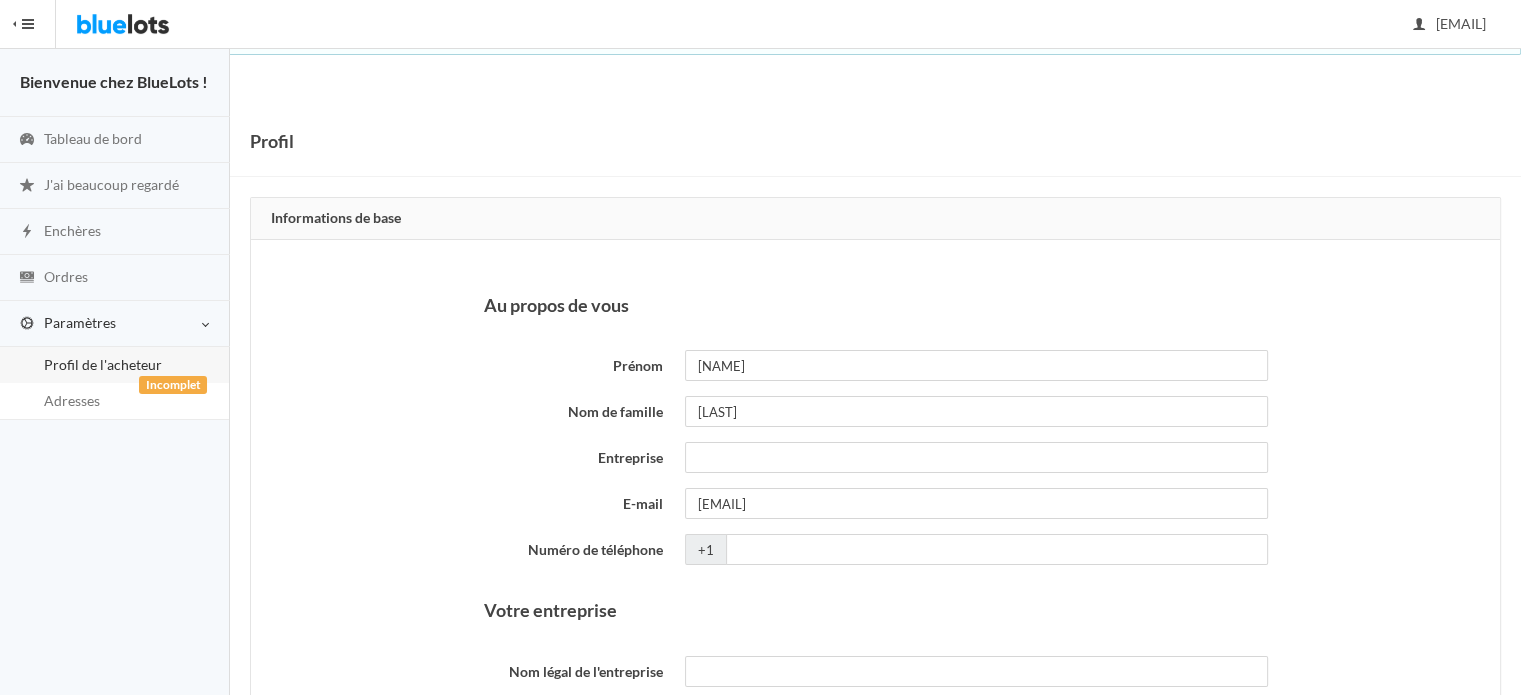 type on "4389932301" 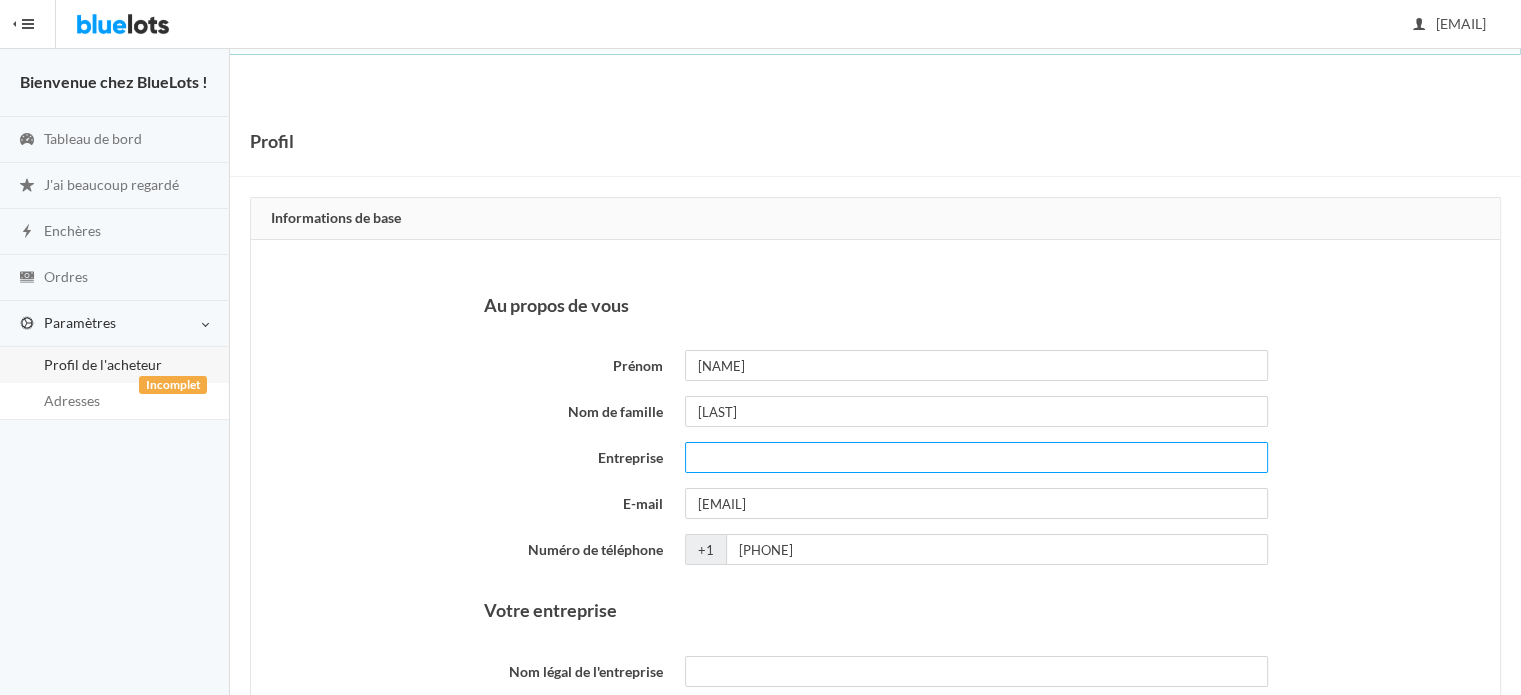 click on "Entreprise" at bounding box center [976, 457] 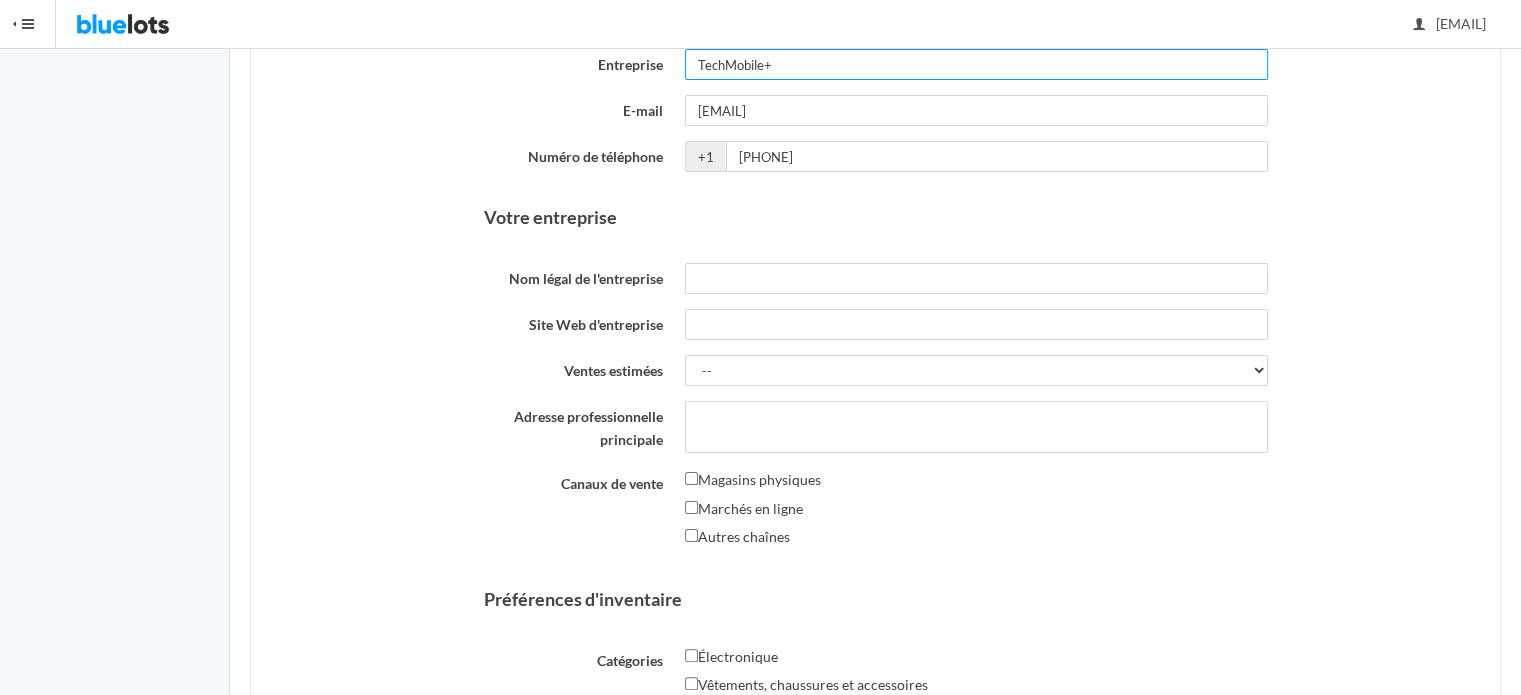 scroll, scrollTop: 400, scrollLeft: 0, axis: vertical 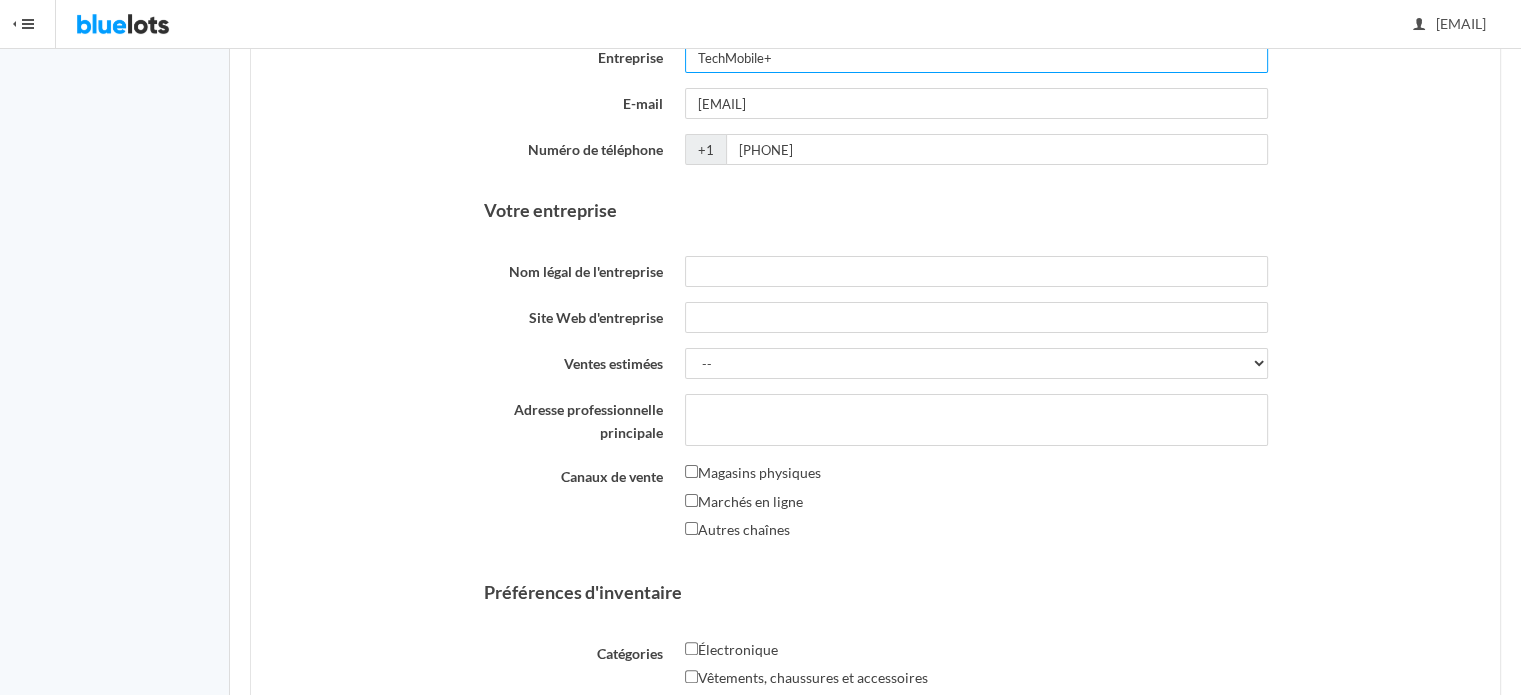type on "TechMobile+" 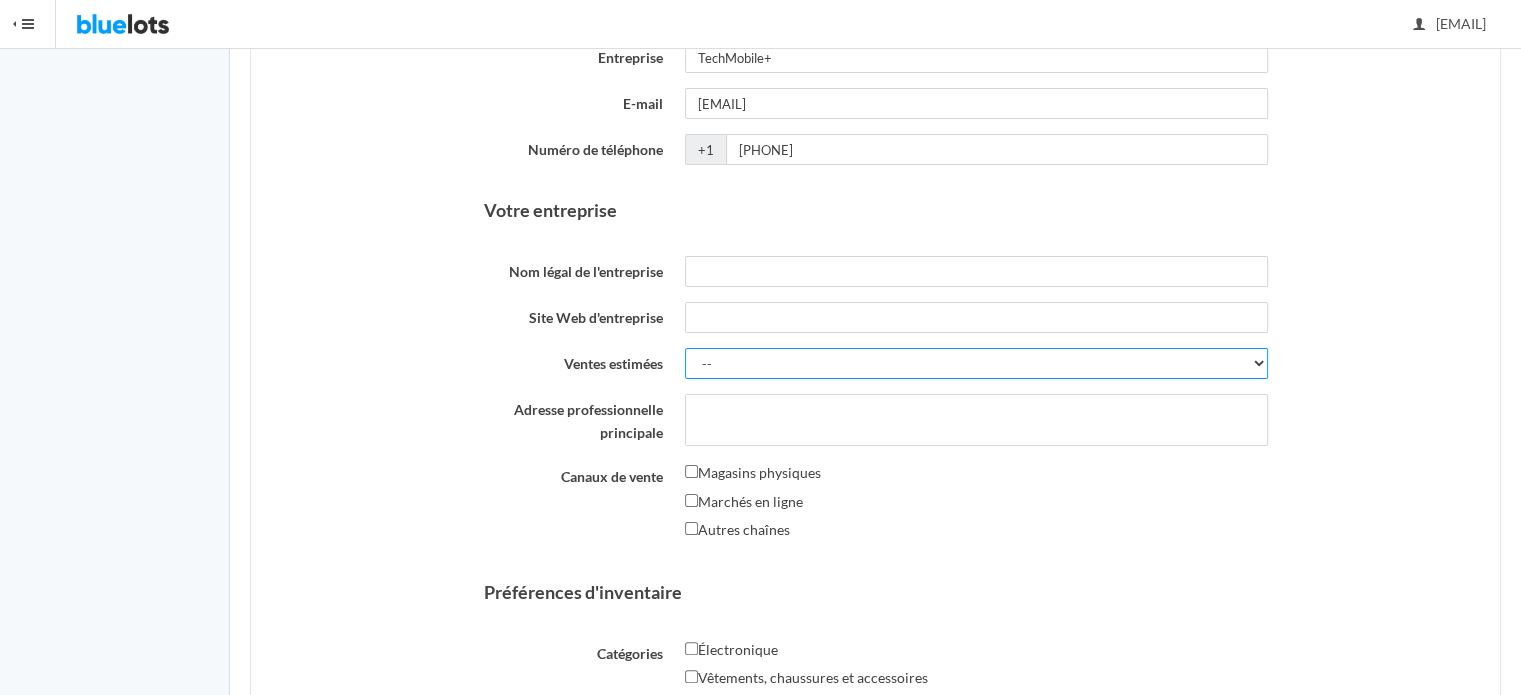 click on "--
Moins de 5 000 $
5 000 $ à 10 000 $
10 000 $ à 25 000 $
25 000 $ à 50 000 $
50 000 $ à 100 000 $
Plus de 100 000 $" at bounding box center [976, 363] 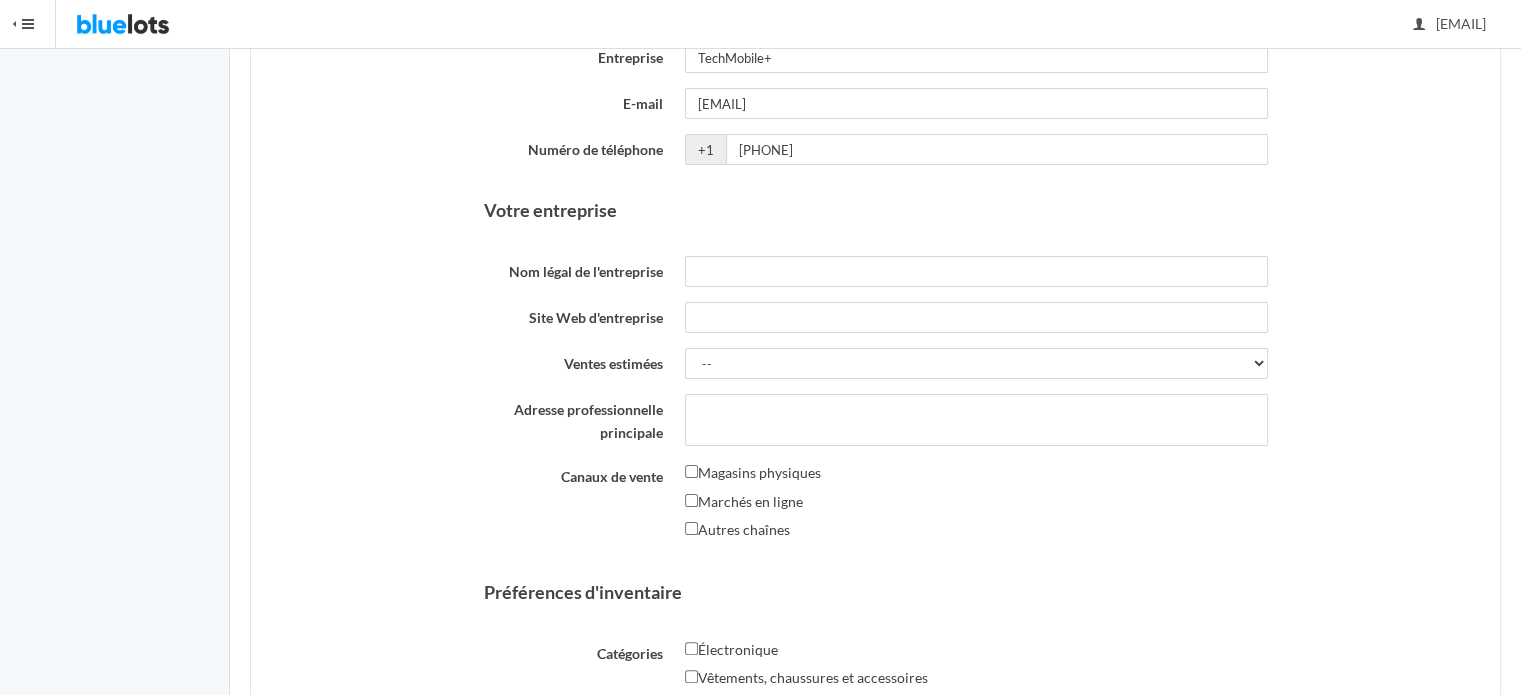 click on "Au propos de vous
Prénom Belaid
Nom de famille Azzi
Entreprise TechMobile+
E-mail belaidazzi@gmail.com
Numéro de téléphone
+1
4389932301
Votre entreprise
Nom légal de l'entreprise
Site Web d'entreprise
Ventes estimées
--
Moins de 5 000 $
5 000 $ à 10 000 $
10 000 $ à 25 000 $
25 000 $ à 50 000 $
50 000 $ à 100 000 $
Plus de 100 000 $
Adresse professionnelle principale
Canaux de vente
Magasins physiques
Nom du magasin" at bounding box center (875, 565) 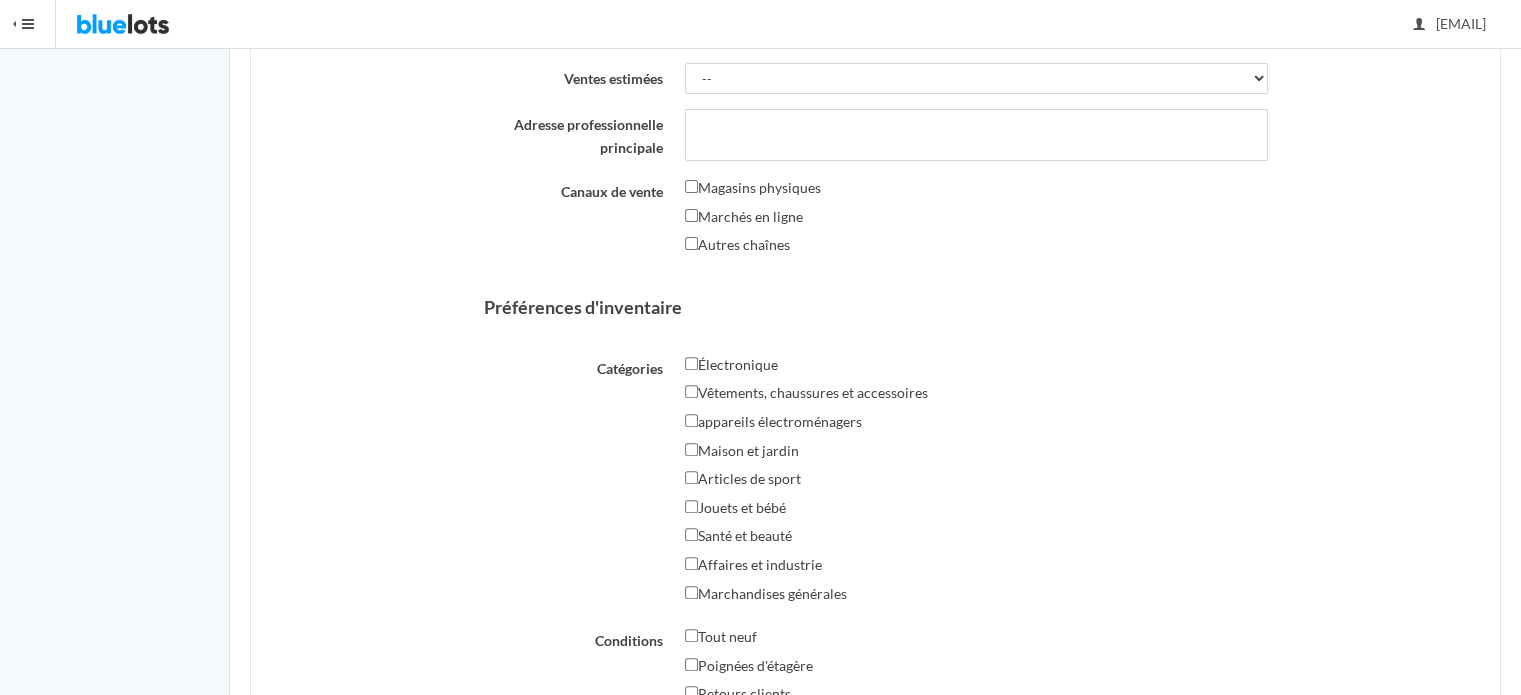 scroll, scrollTop: 700, scrollLeft: 0, axis: vertical 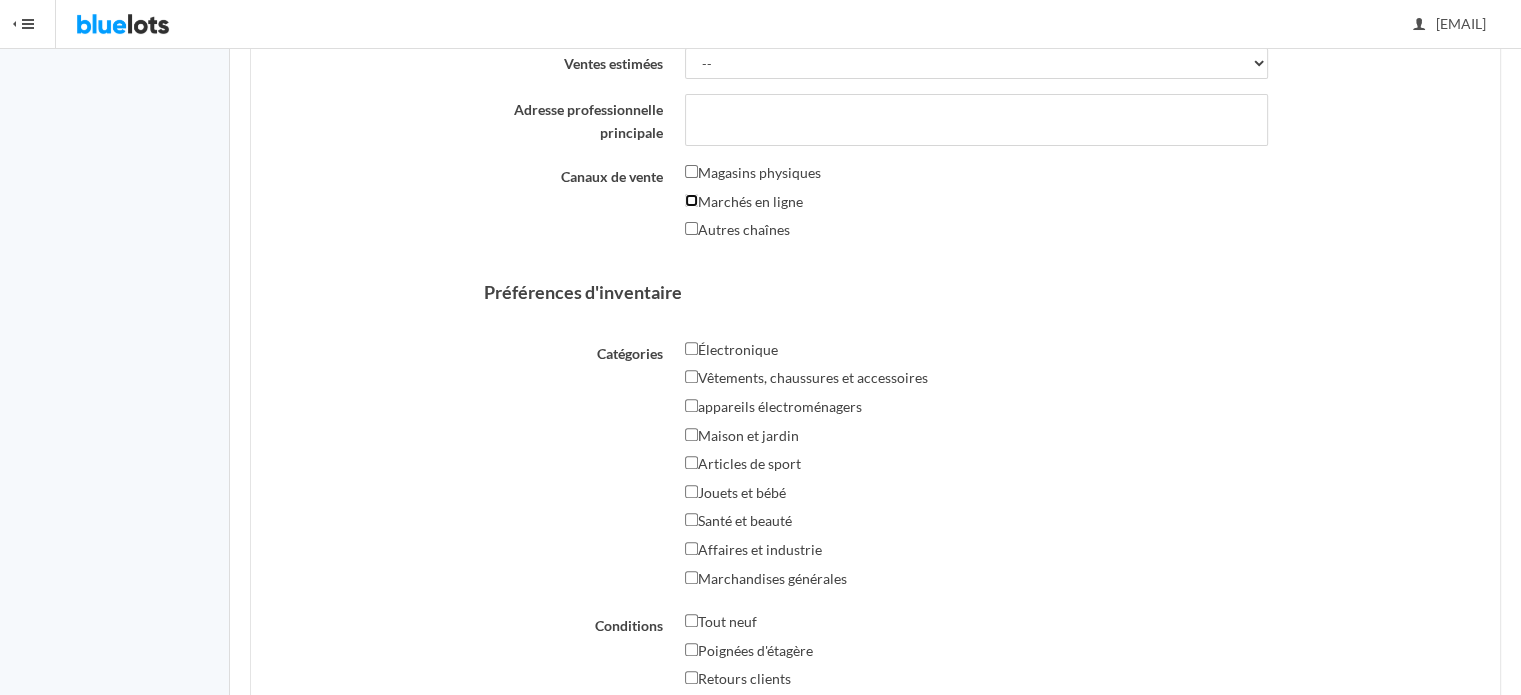 click on "Marchés en ligne" at bounding box center [691, 200] 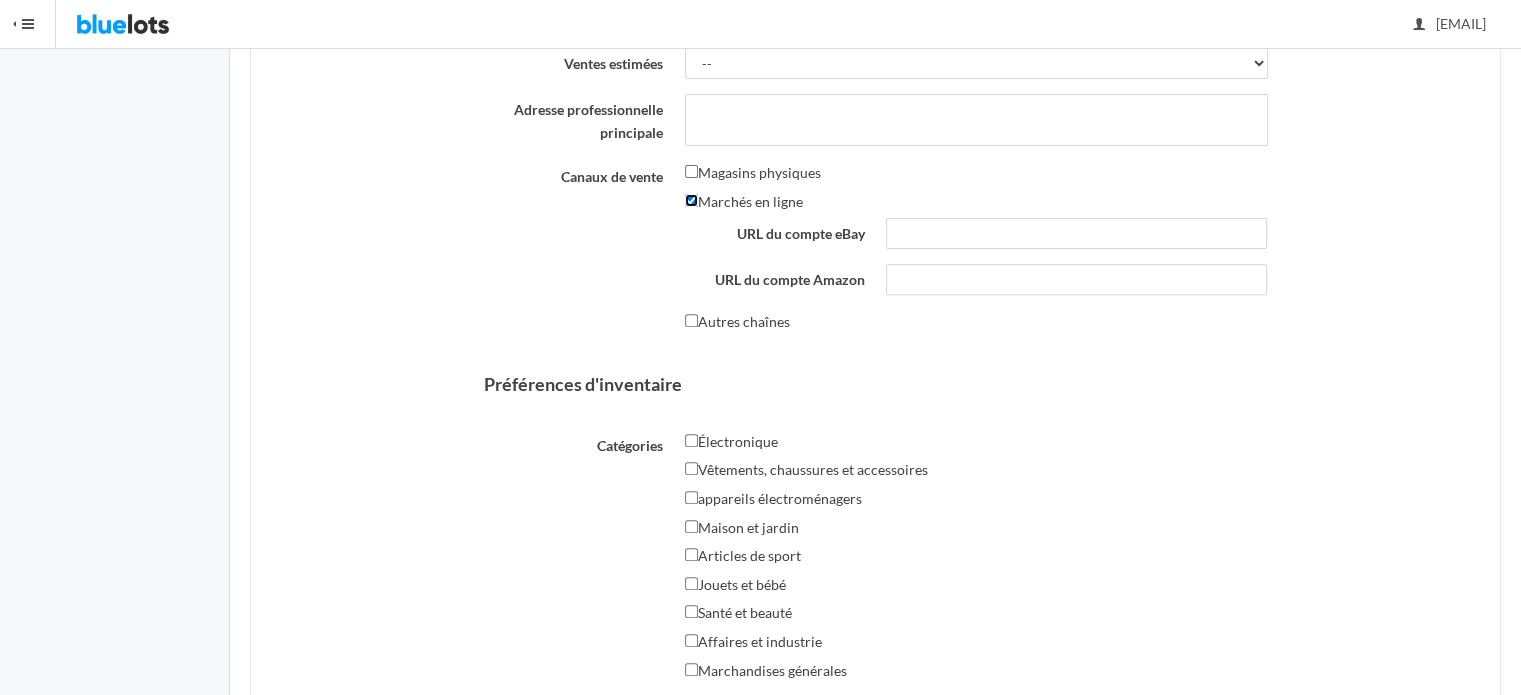 click on "Marchés en ligne" at bounding box center [691, 200] 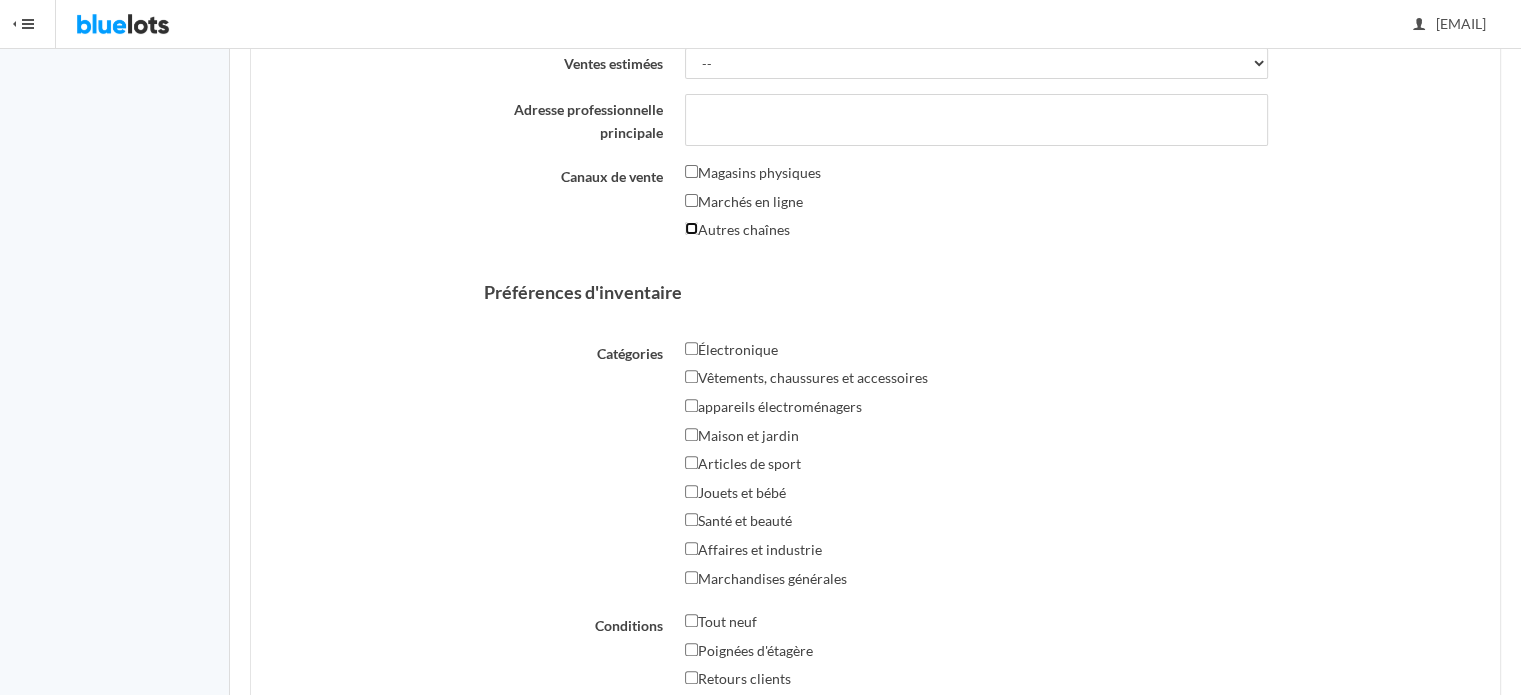click on "Autres chaînes" at bounding box center (691, 228) 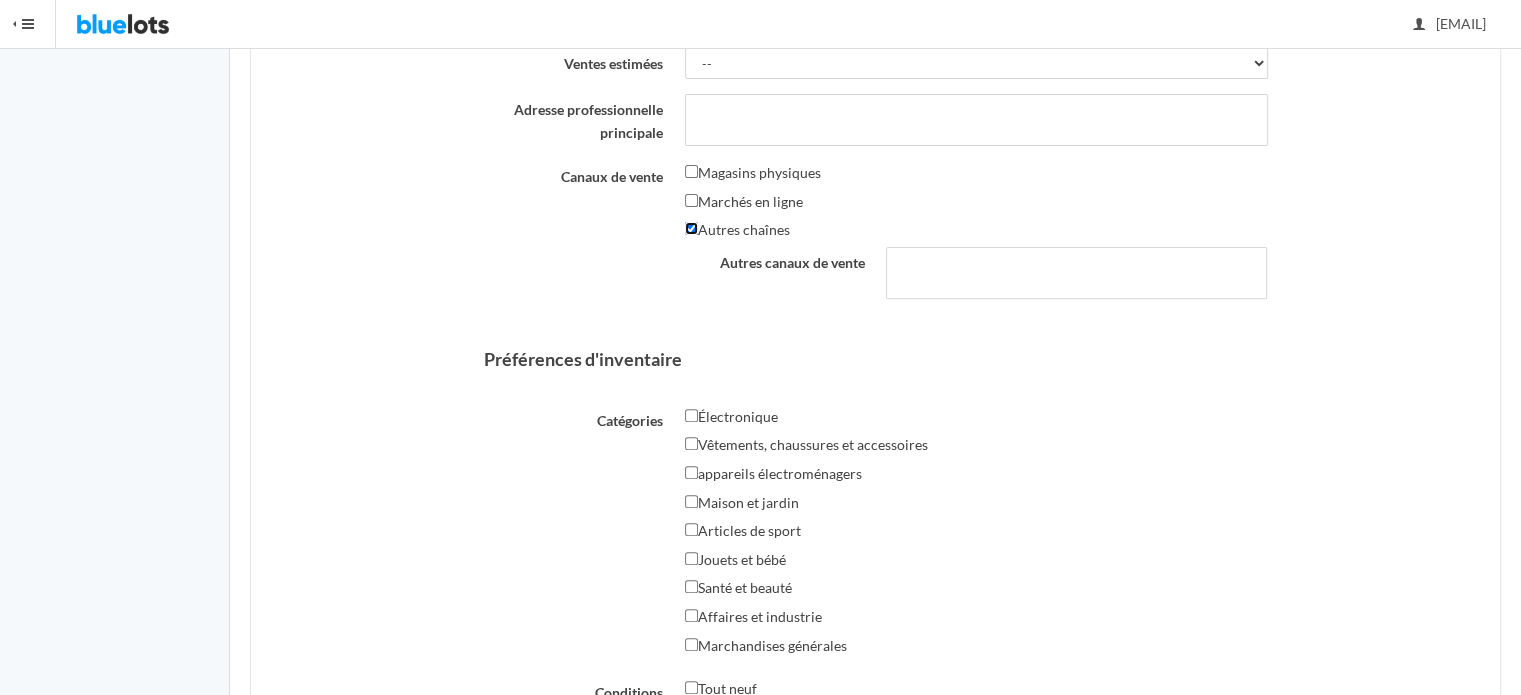 click on "Autres chaînes" at bounding box center [691, 228] 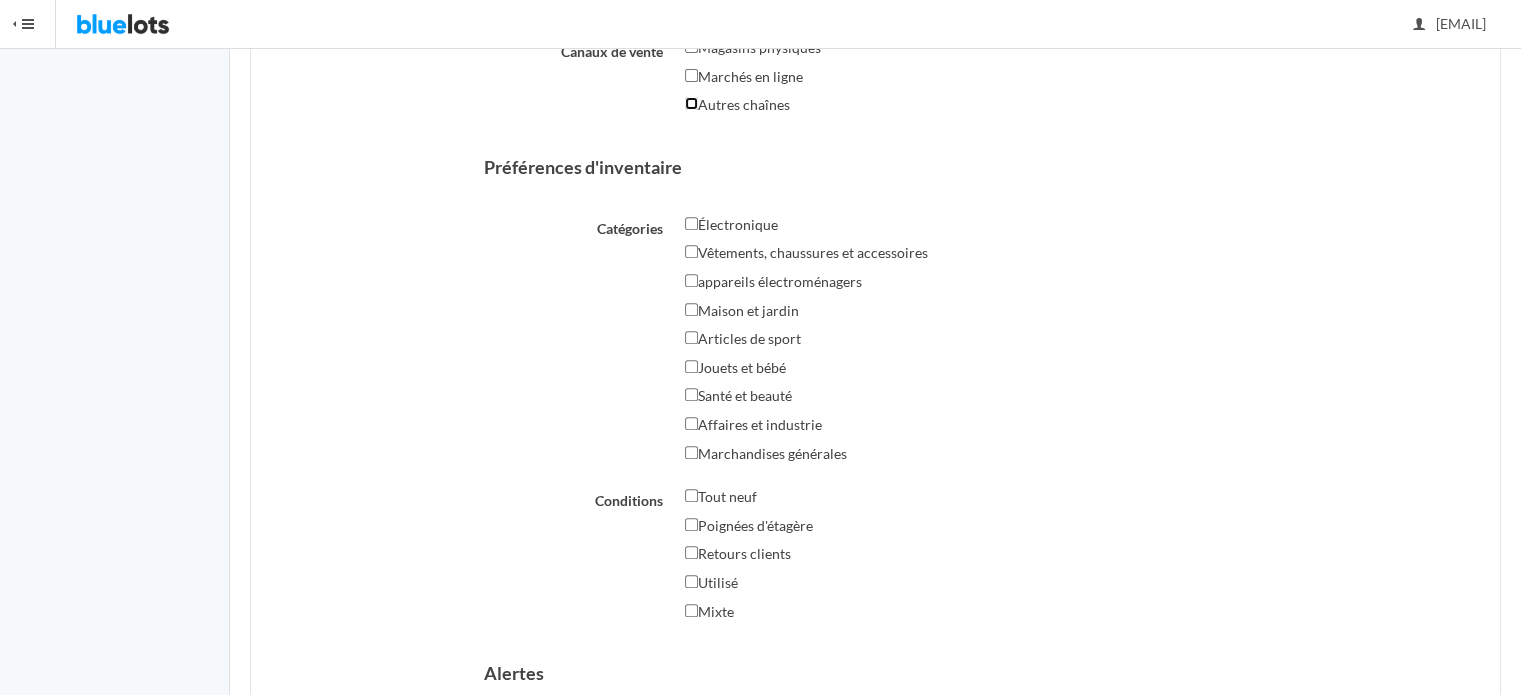scroll, scrollTop: 1033, scrollLeft: 0, axis: vertical 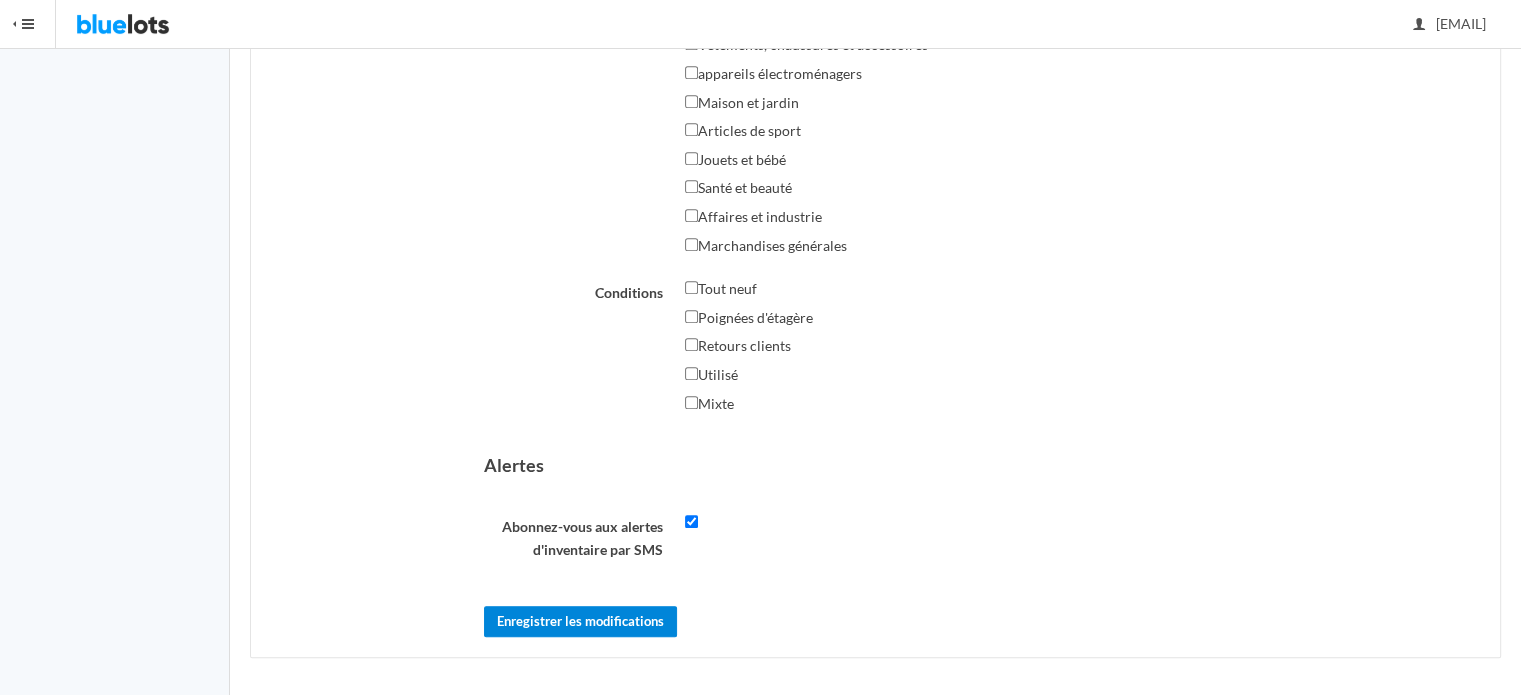 click on "Enregistrer les modifications" at bounding box center [580, 621] 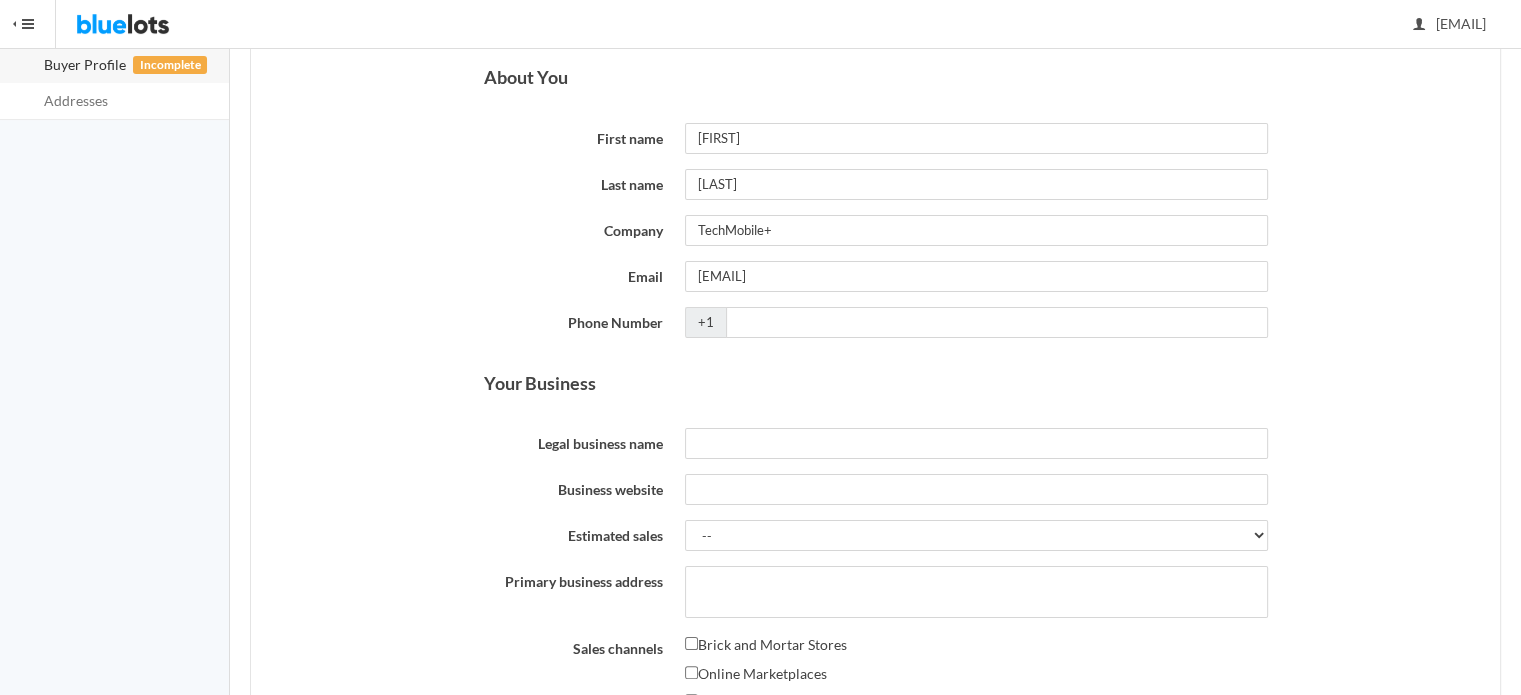 scroll, scrollTop: 0, scrollLeft: 0, axis: both 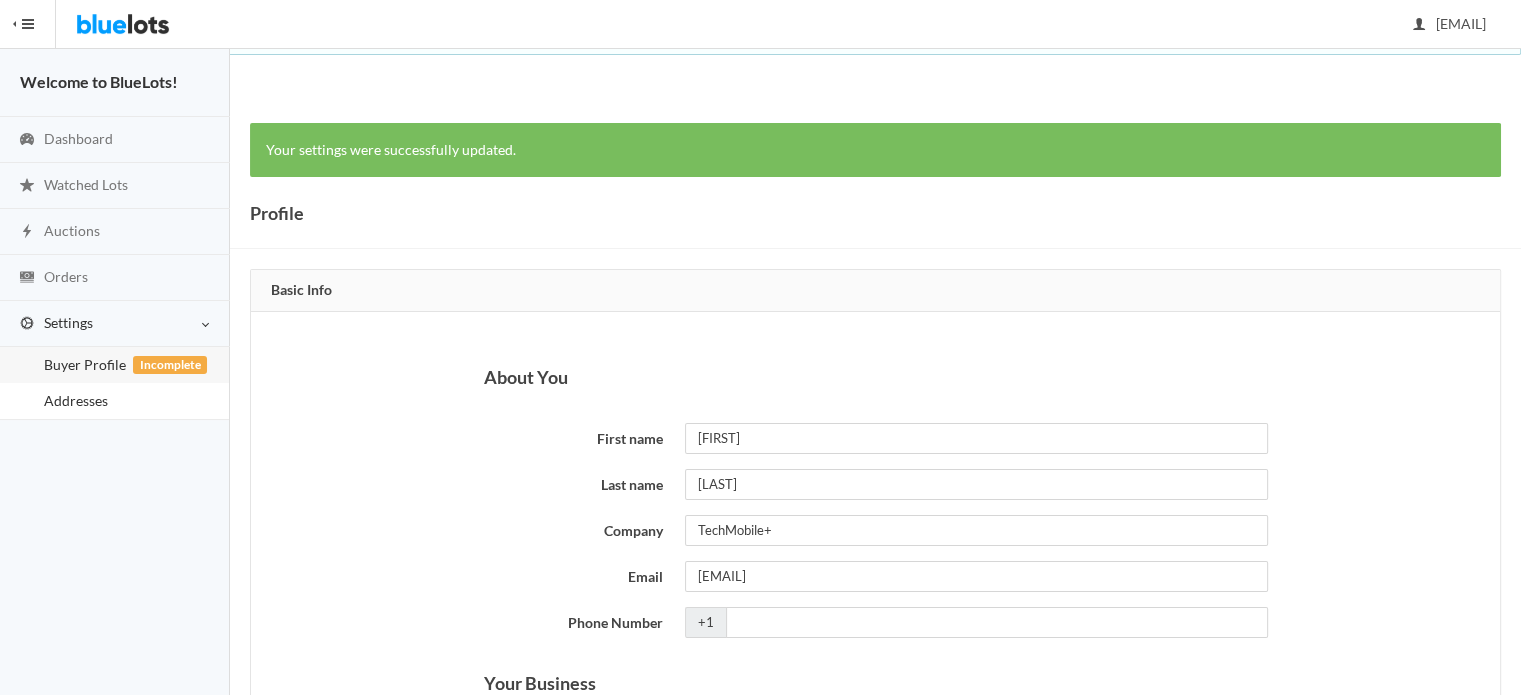 click on "Addresses" at bounding box center (76, 400) 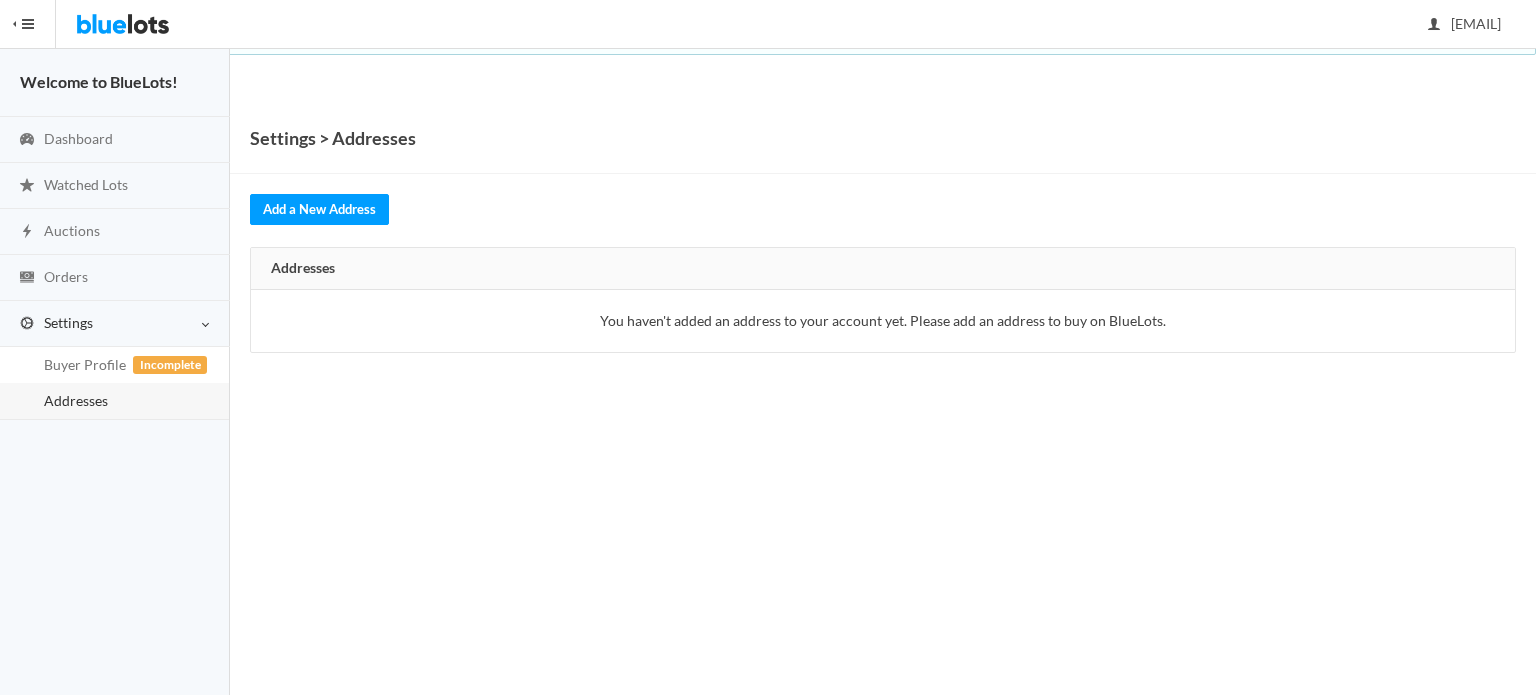 scroll, scrollTop: 0, scrollLeft: 0, axis: both 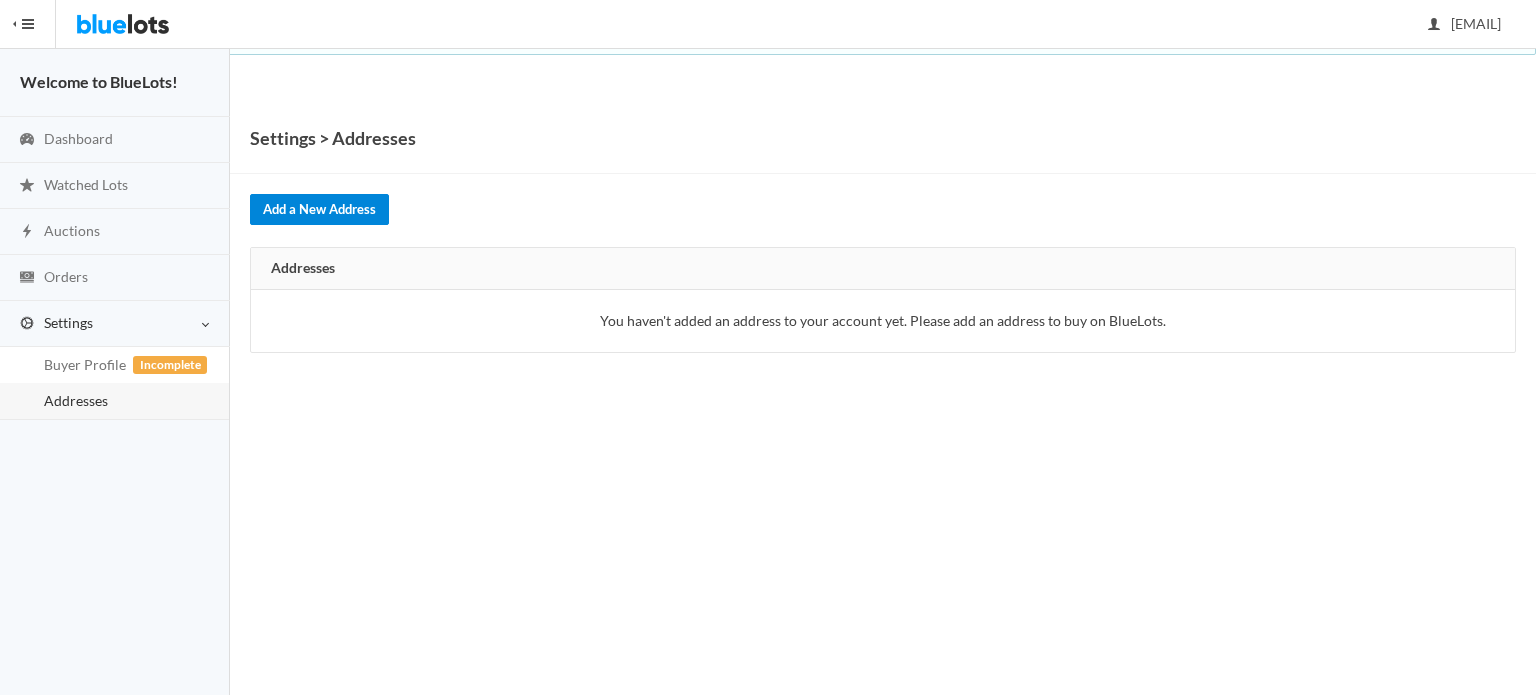click on "Add a New Address" at bounding box center (319, 209) 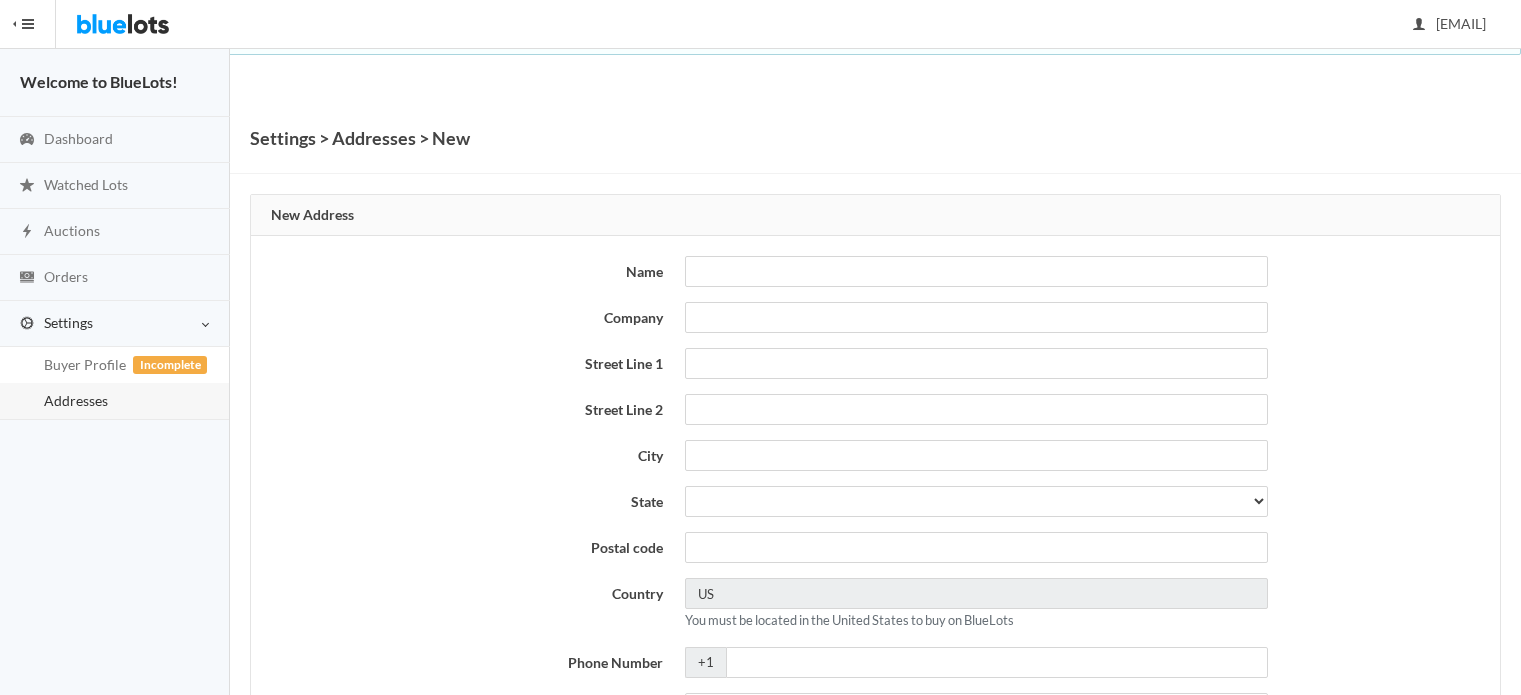 scroll, scrollTop: 0, scrollLeft: 0, axis: both 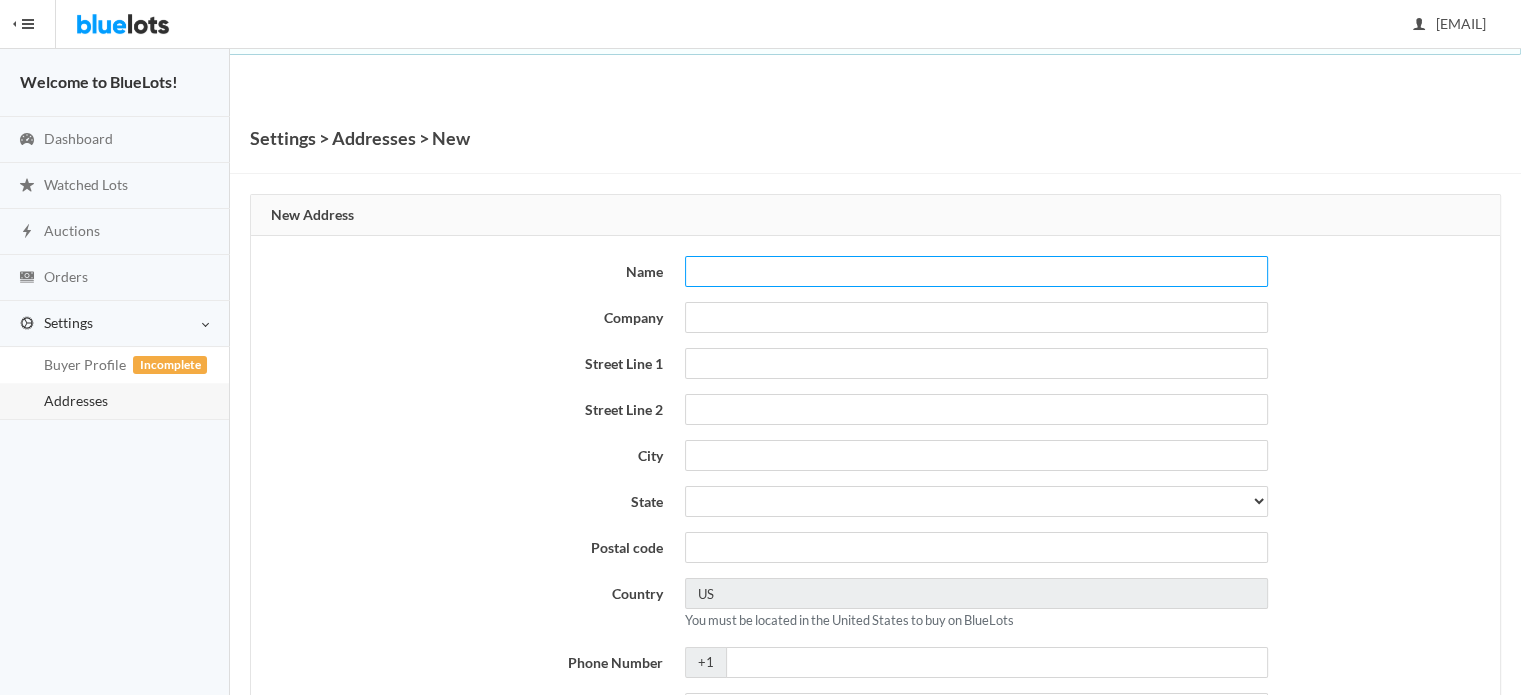 click at bounding box center [976, 271] 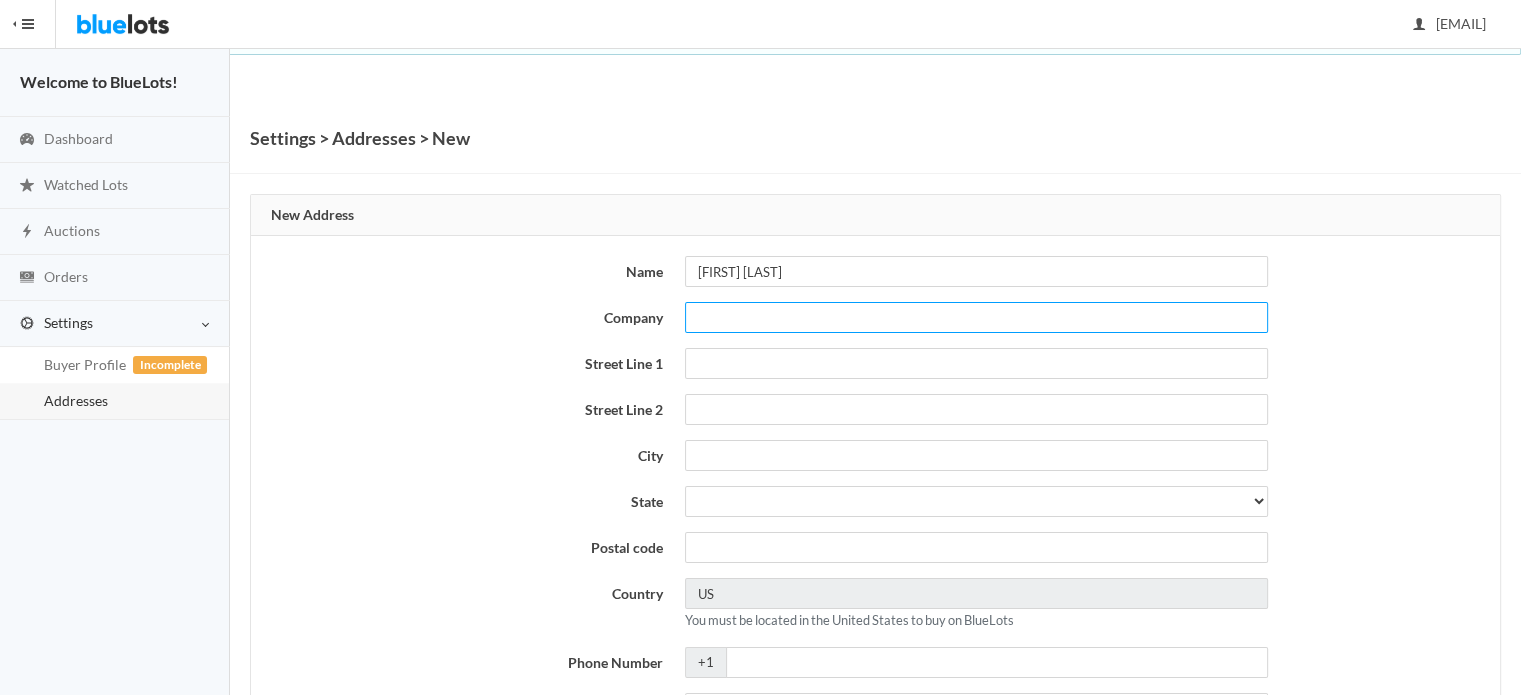 type on "TechMobile+" 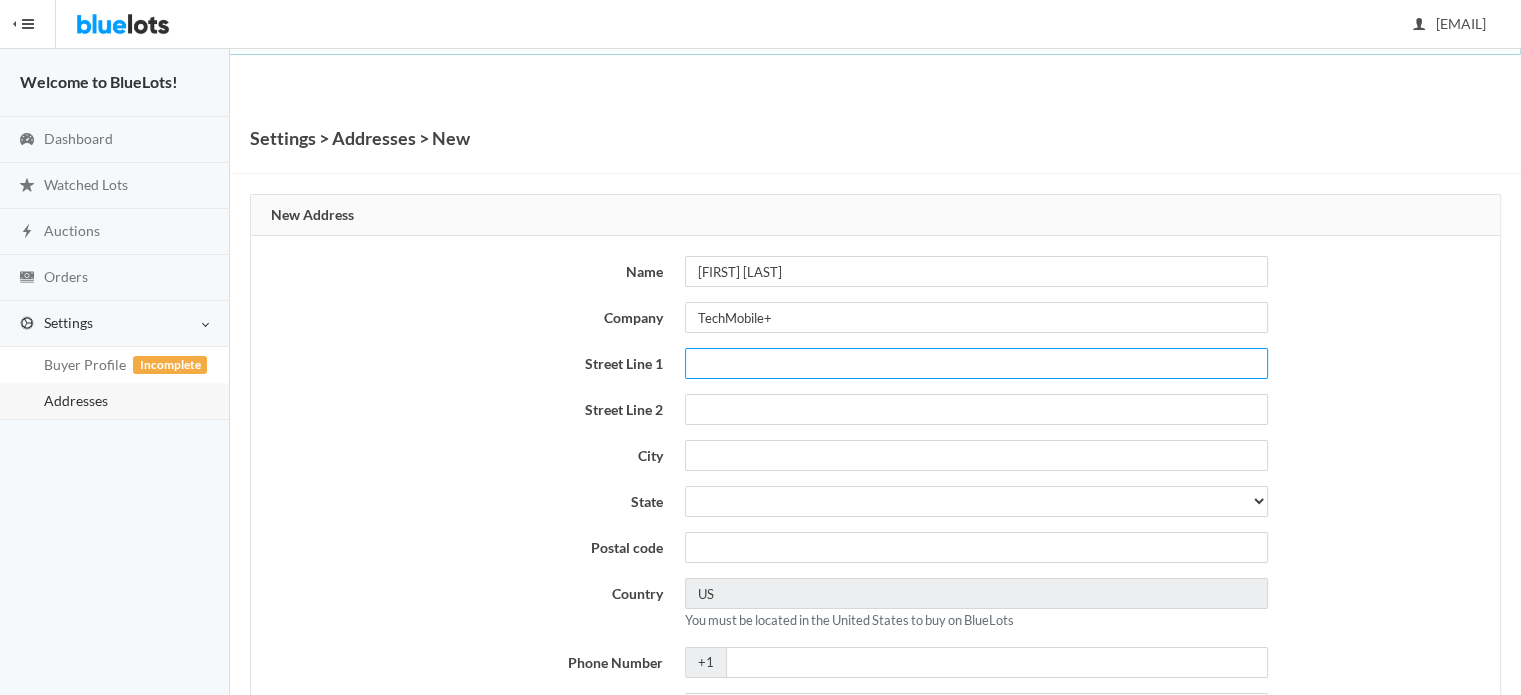 type on "203 5330  Pie-Ix Boul , Montréal, QC H1X 2B7" 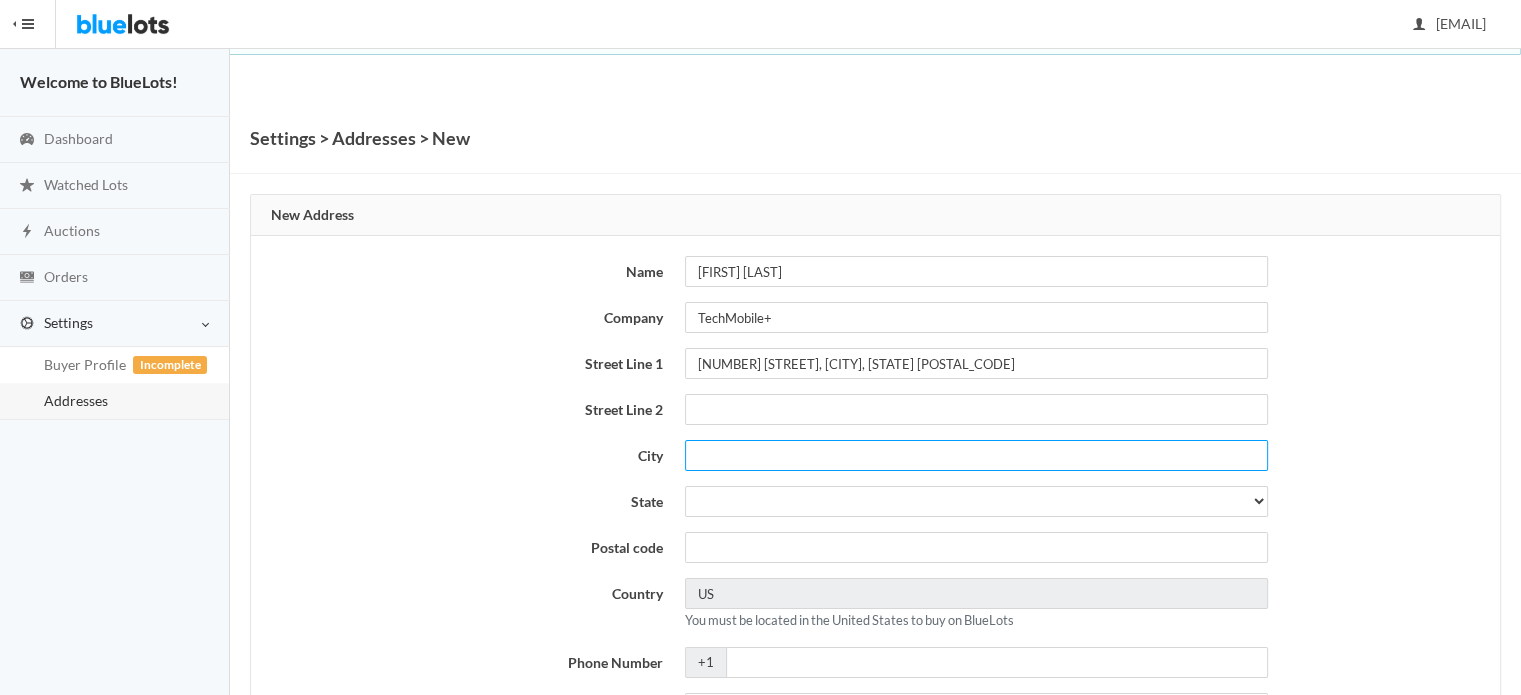 type on "Montréal" 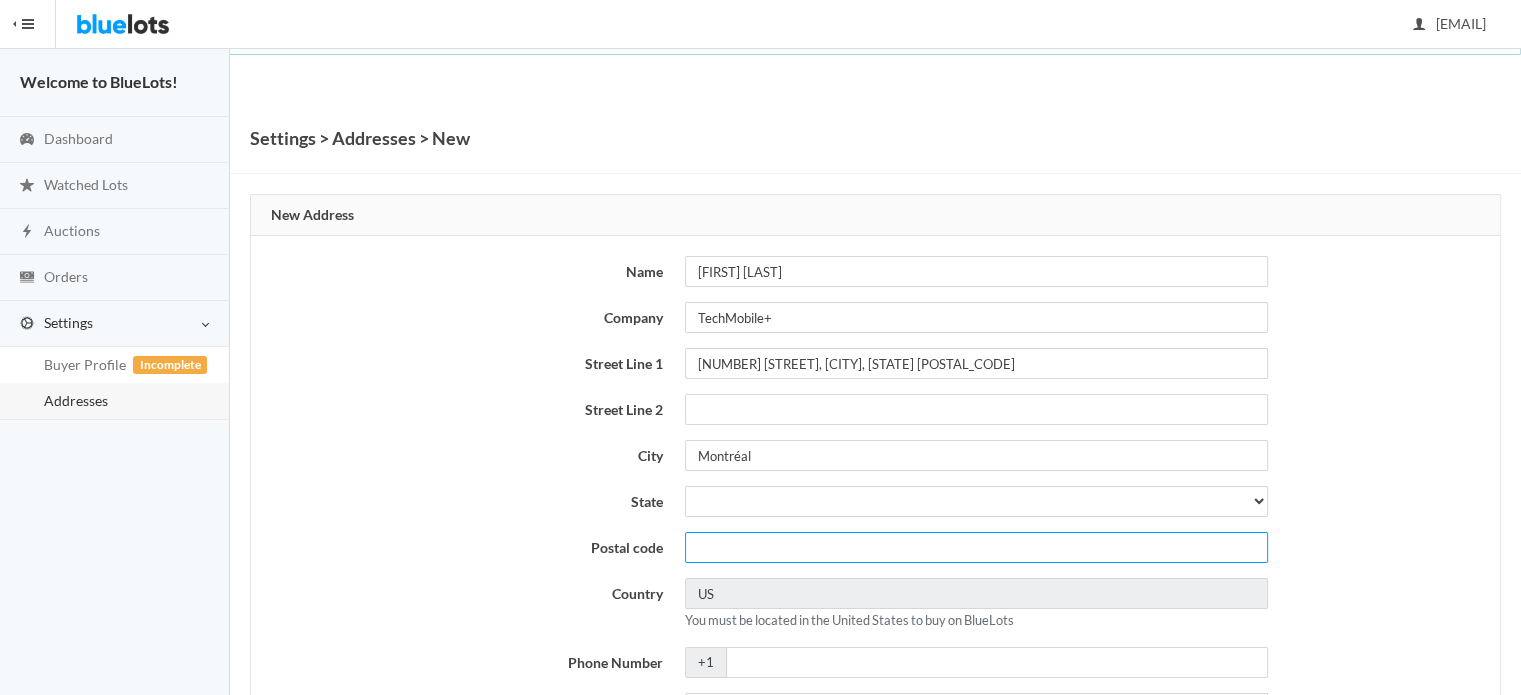 type on "H1X2B" 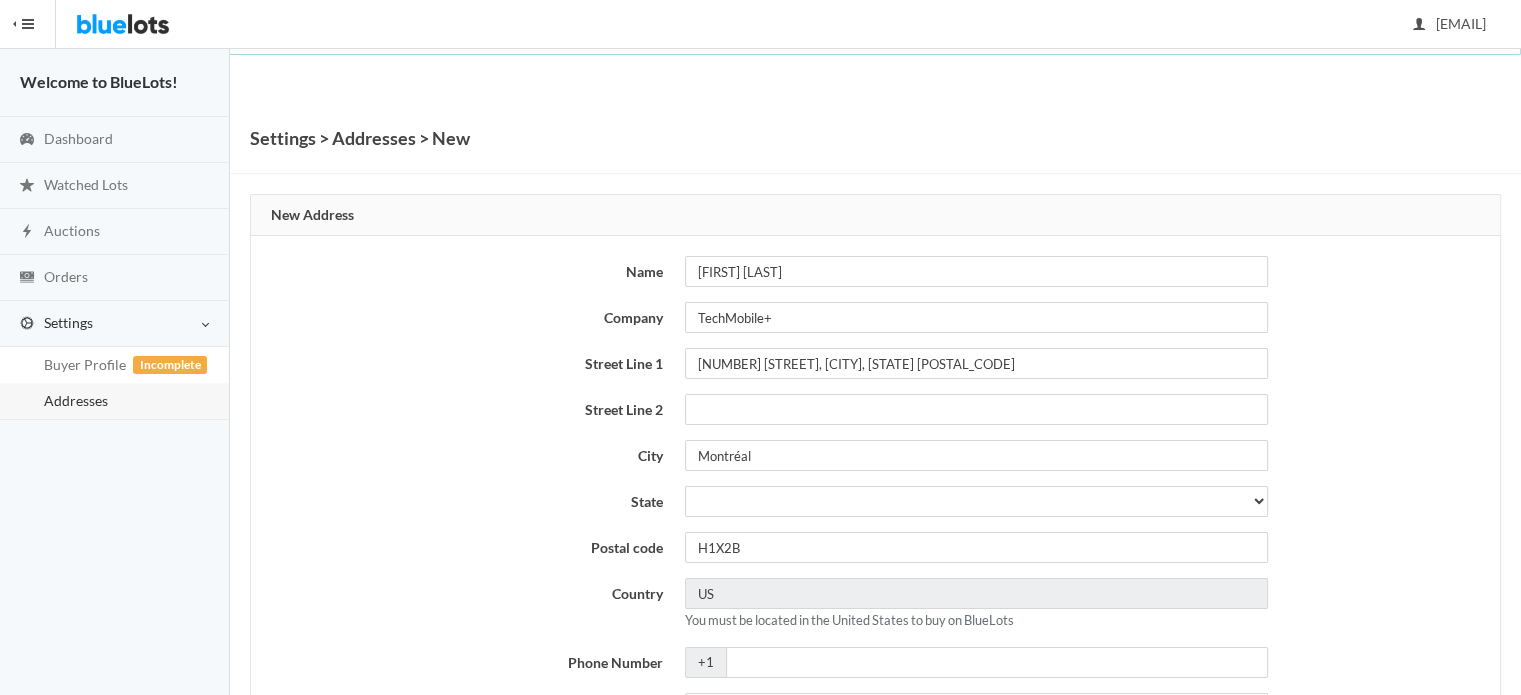 type on "4389932301" 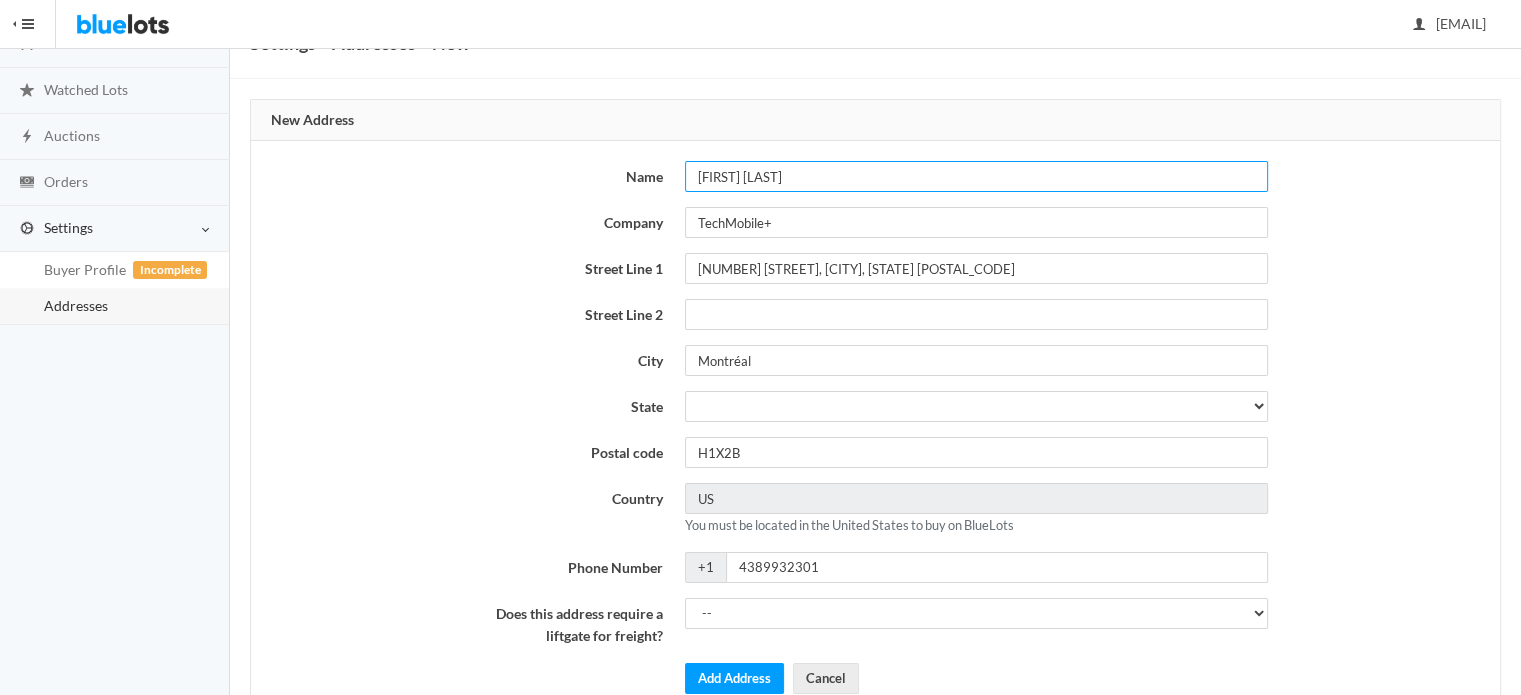 scroll, scrollTop: 100, scrollLeft: 0, axis: vertical 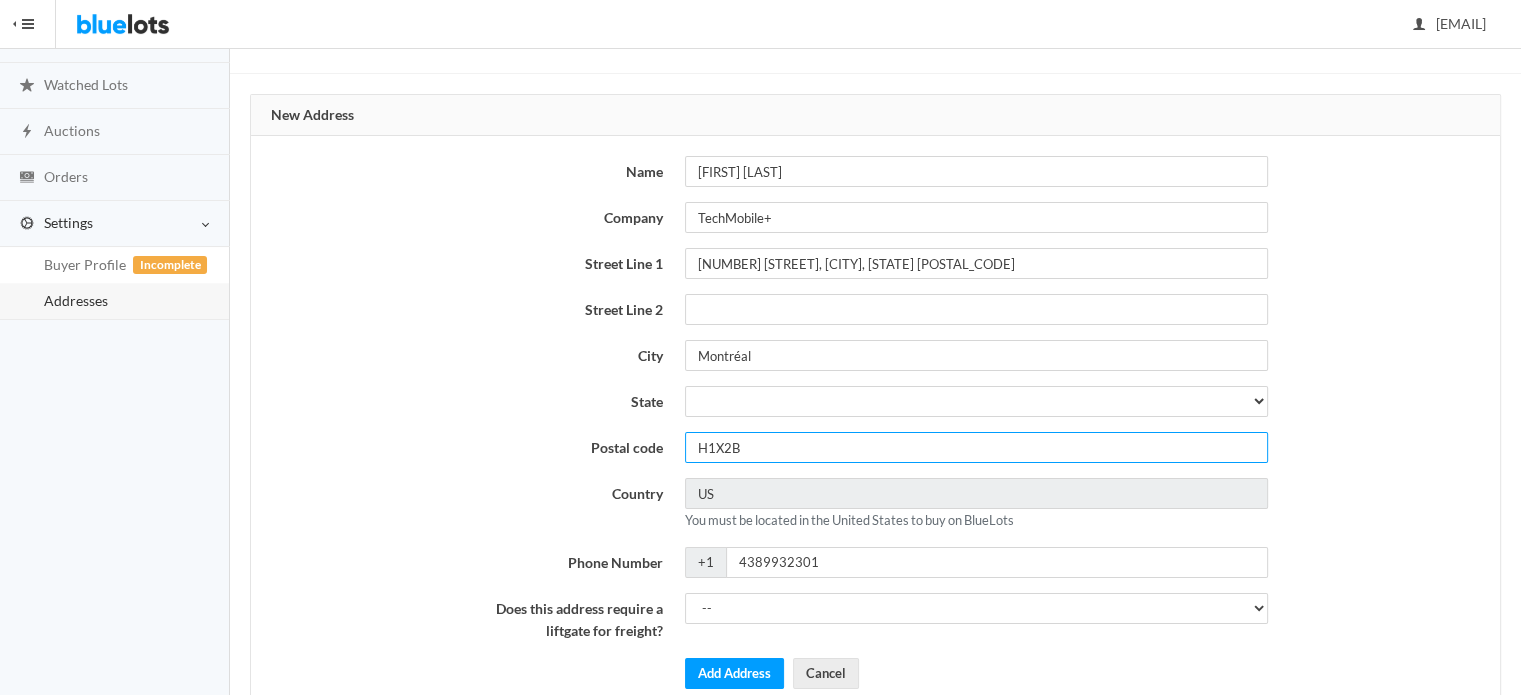 click on "H1X2B" at bounding box center [976, 447] 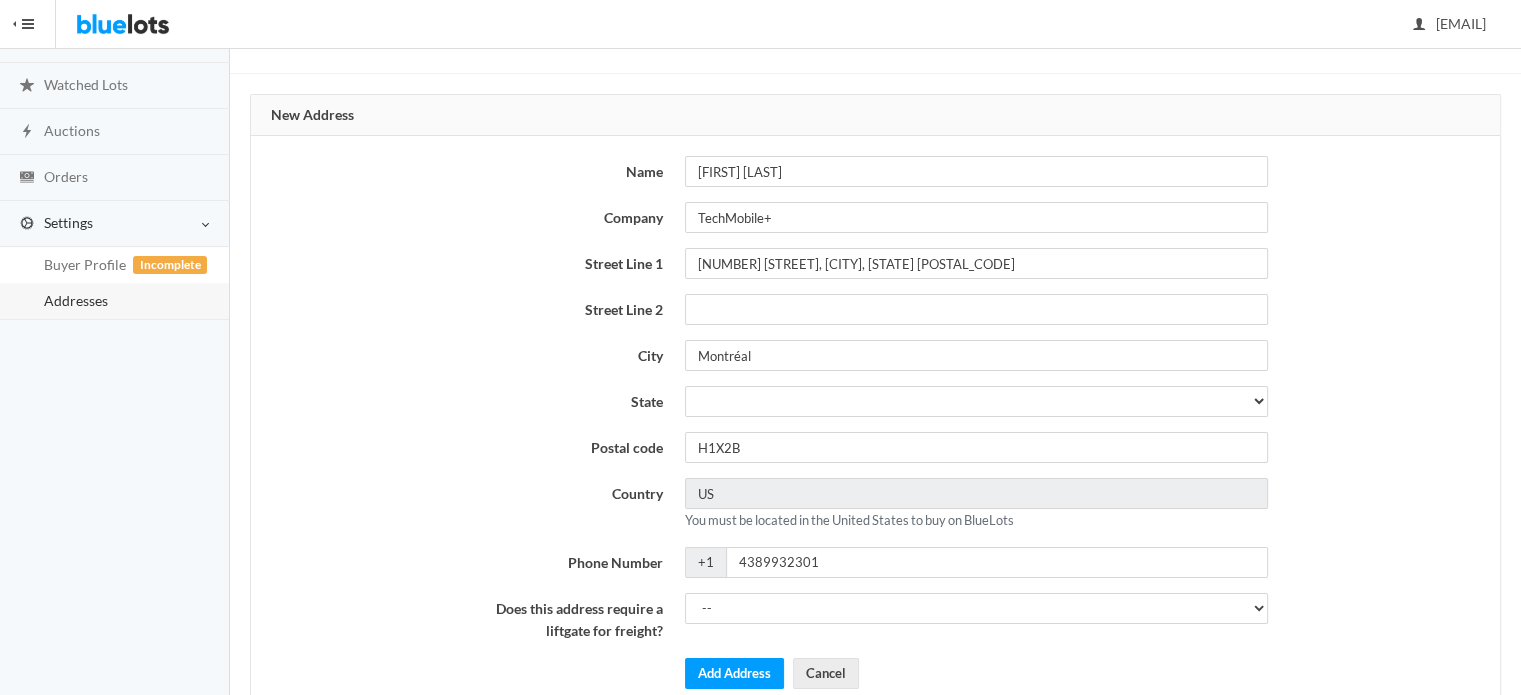 click on "You must be located in the United States to buy on BlueLots" at bounding box center [849, 520] 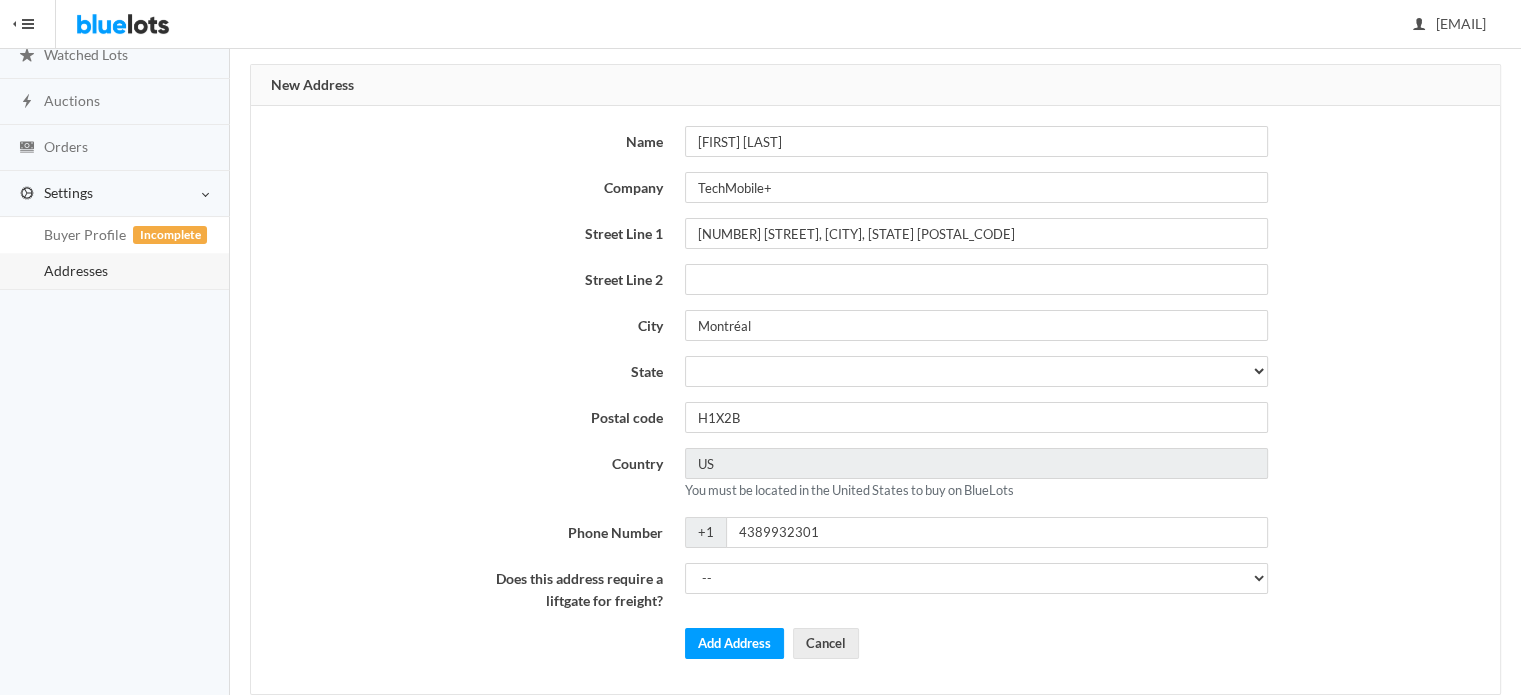scroll, scrollTop: 168, scrollLeft: 0, axis: vertical 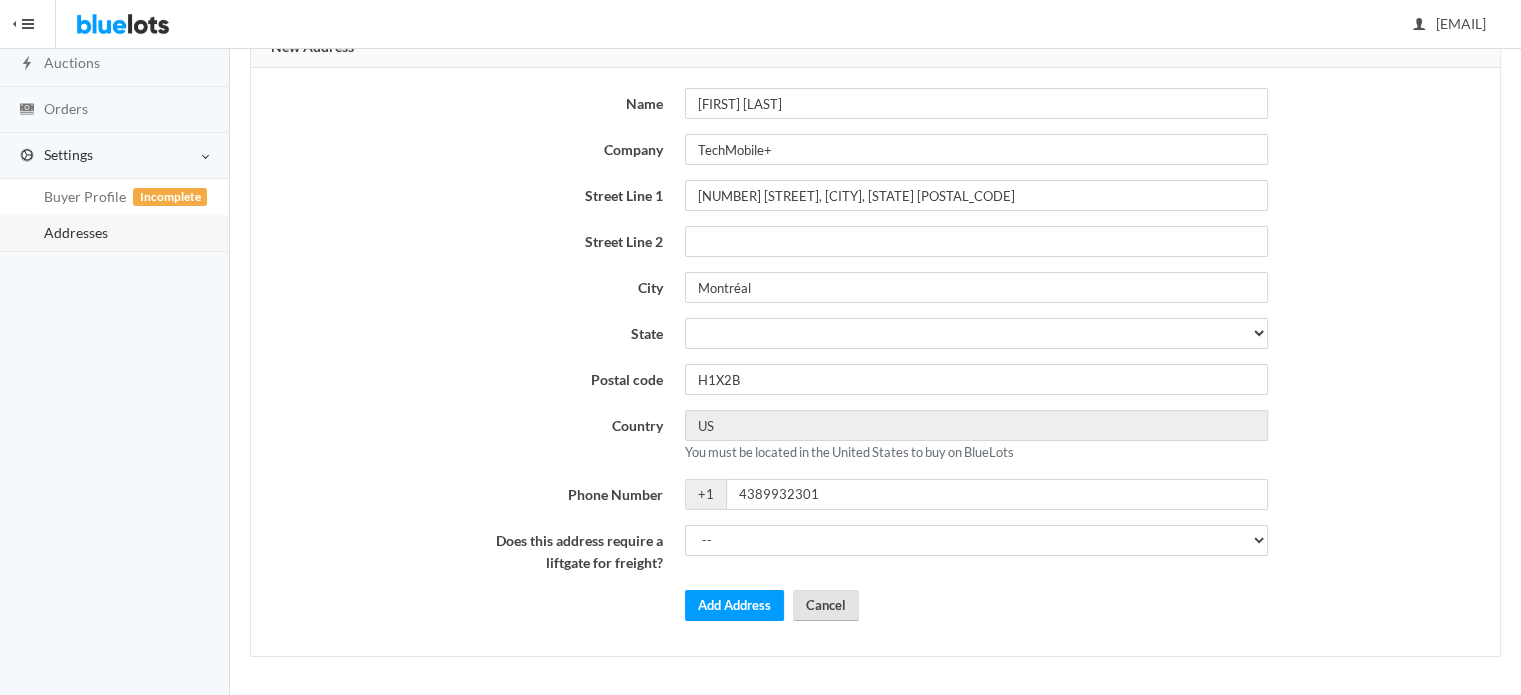 click on "Cancel" at bounding box center (826, 605) 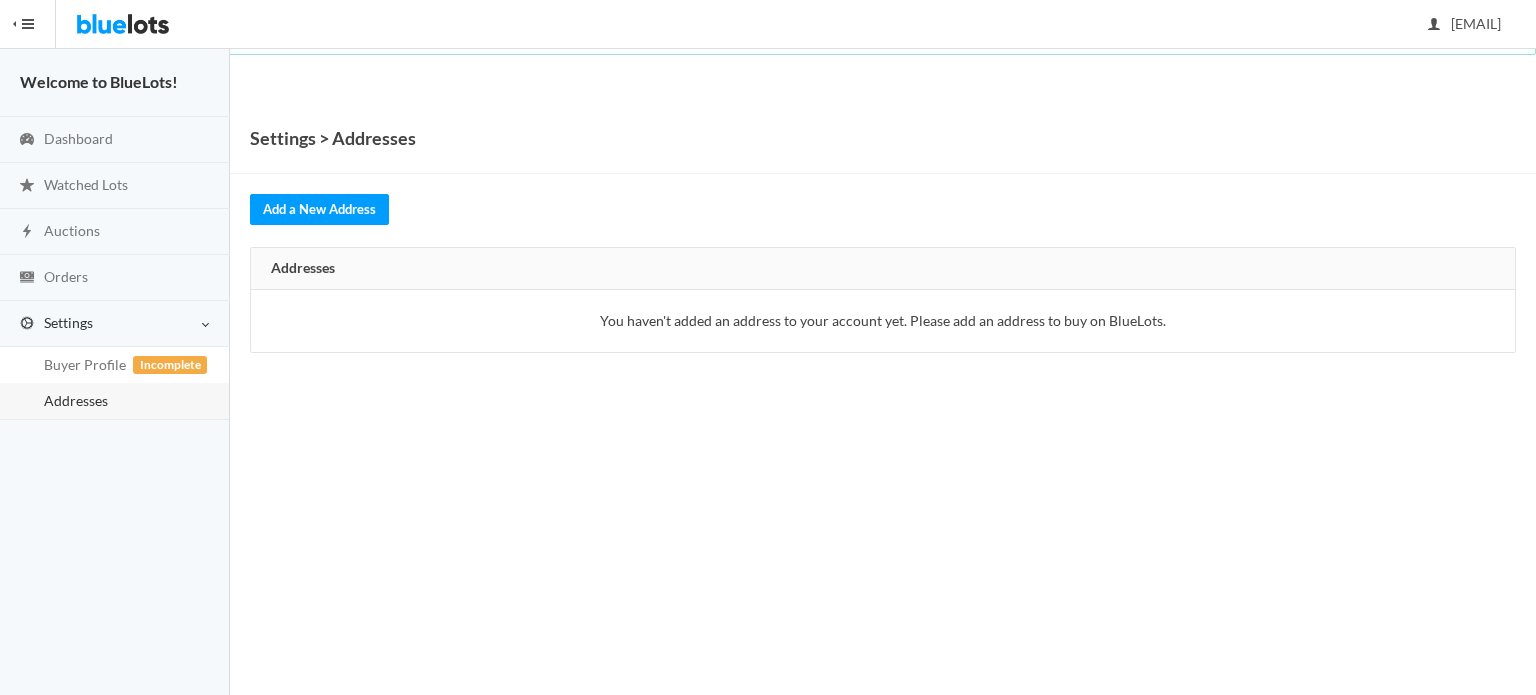 scroll, scrollTop: 0, scrollLeft: 0, axis: both 